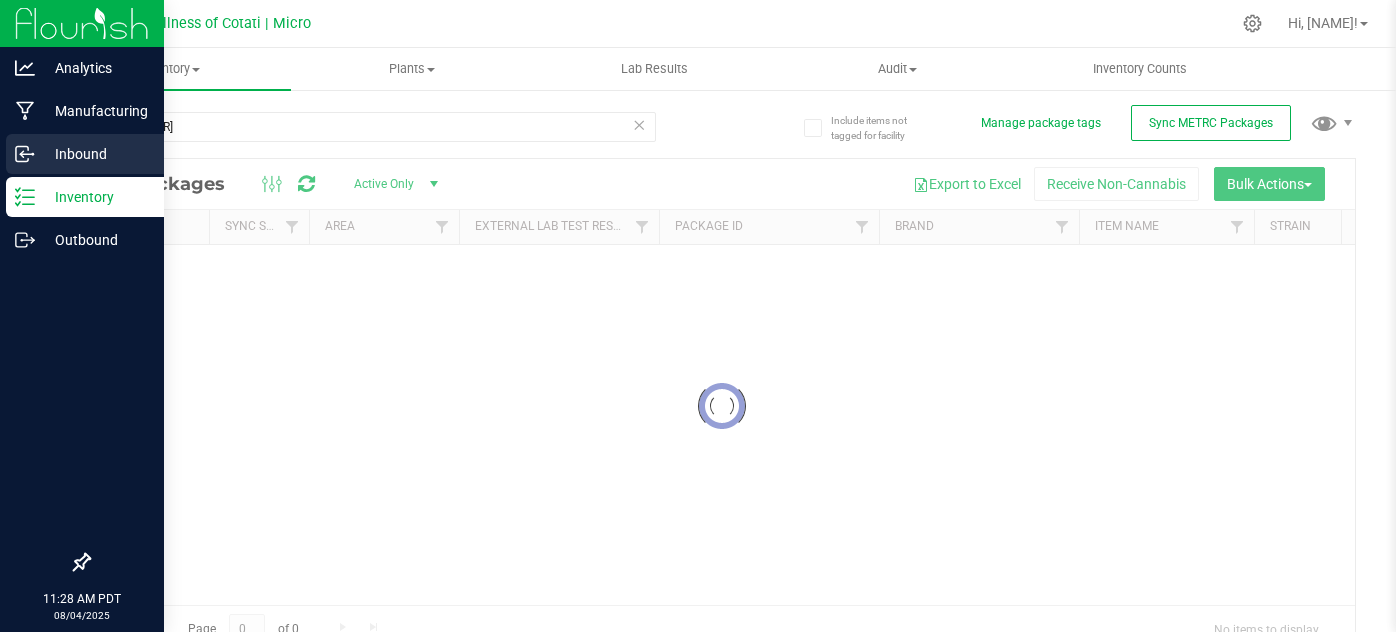 scroll, scrollTop: 0, scrollLeft: 0, axis: both 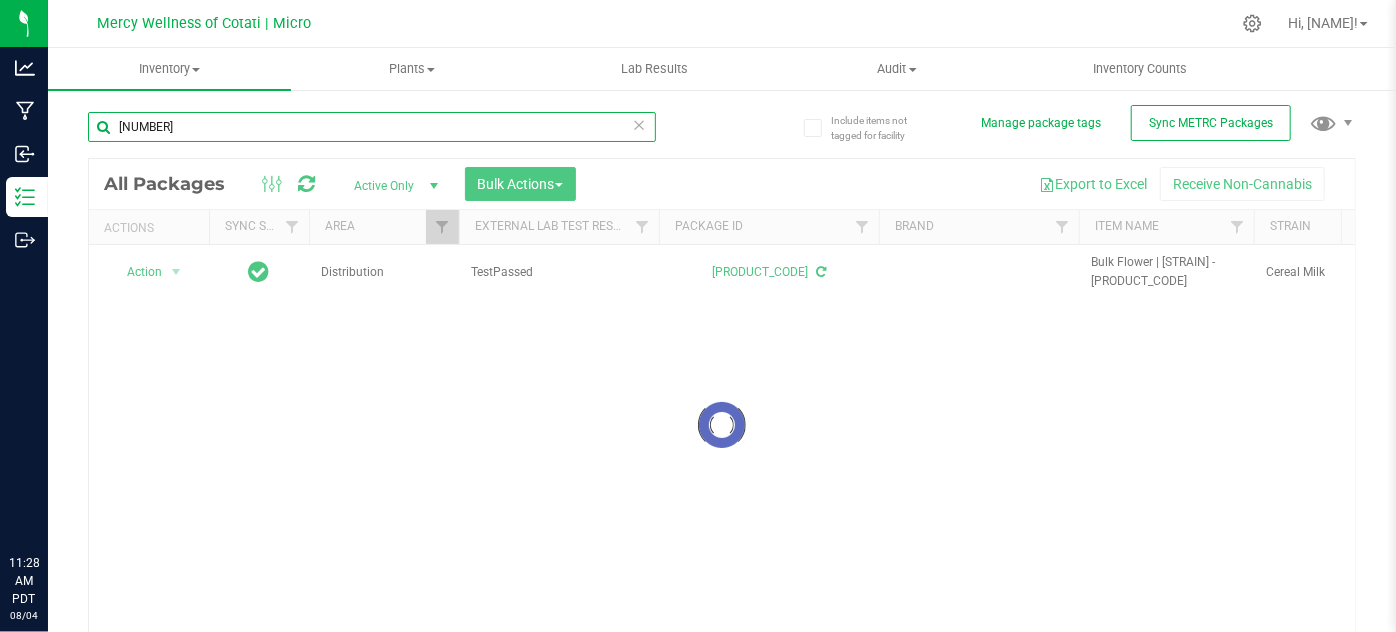 click on "[NUMBER]" at bounding box center (372, 127) 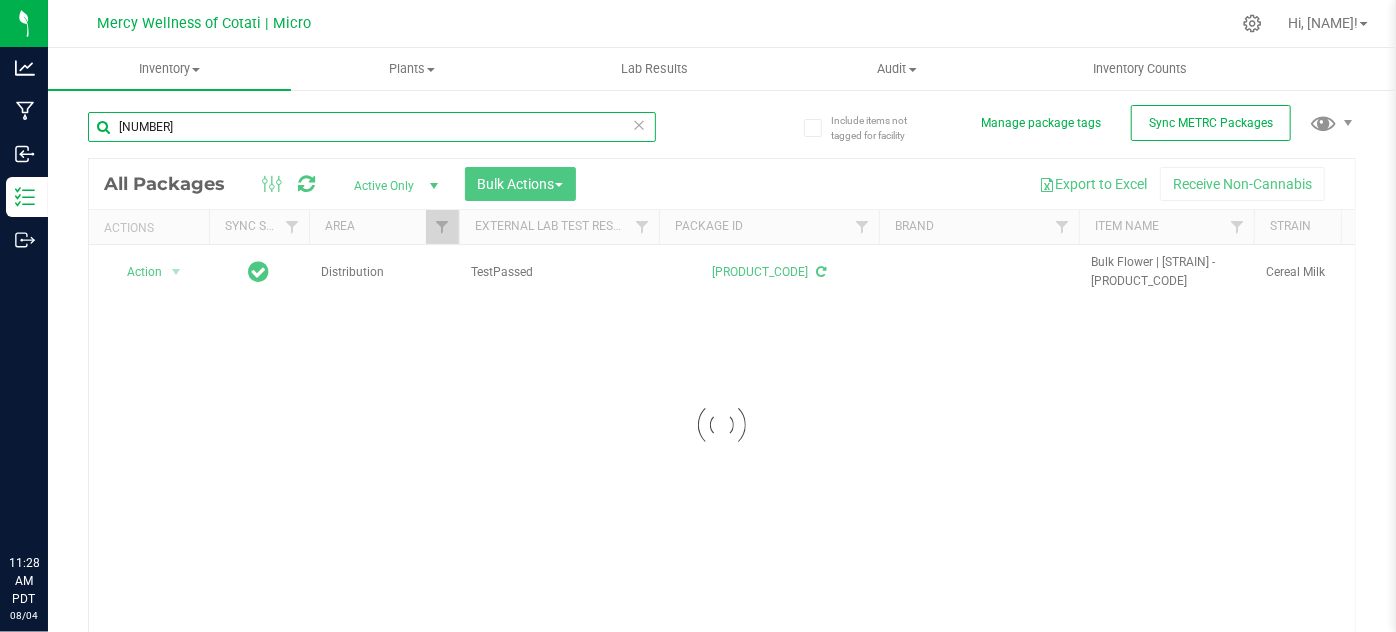 click on "[NUMBER]" at bounding box center (372, 127) 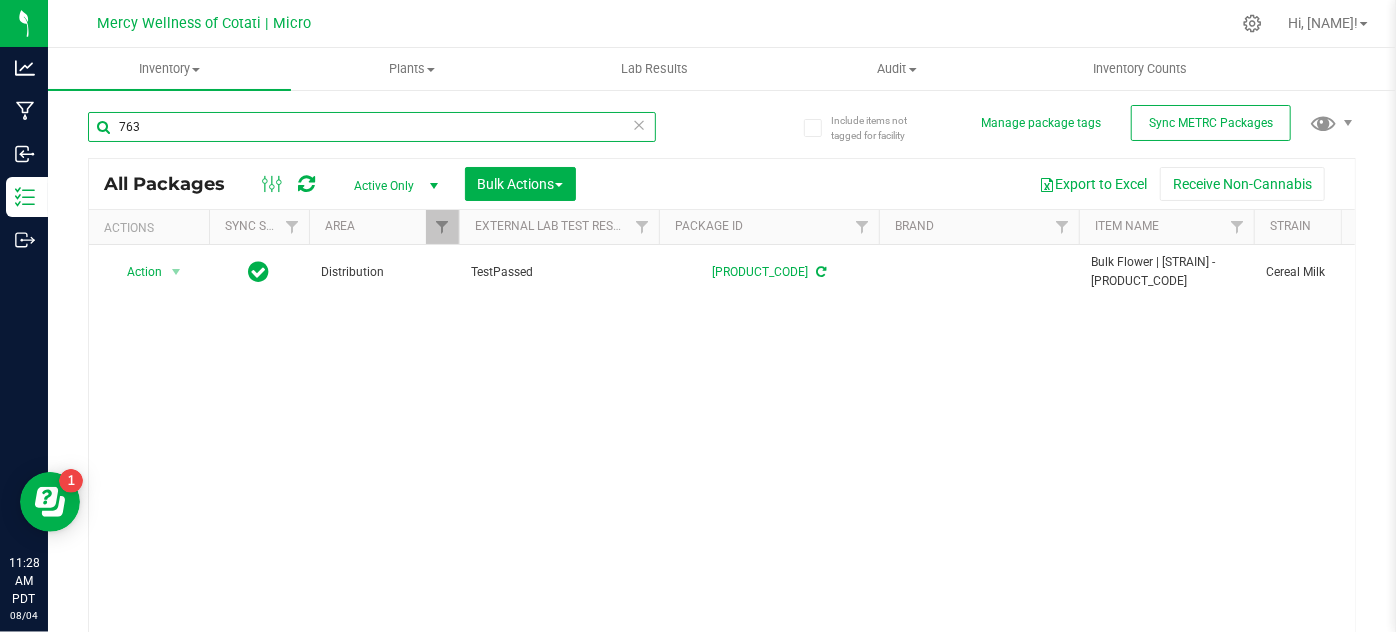 scroll, scrollTop: 0, scrollLeft: 0, axis: both 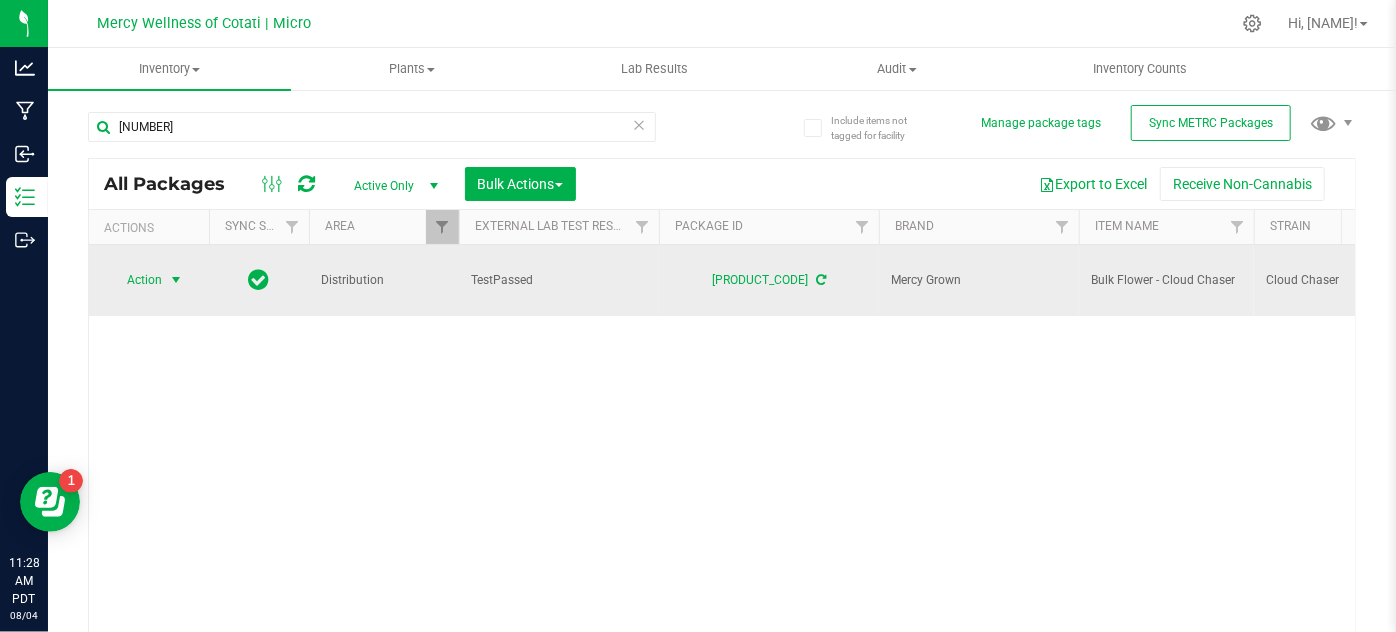 click on "Action" at bounding box center [136, 280] 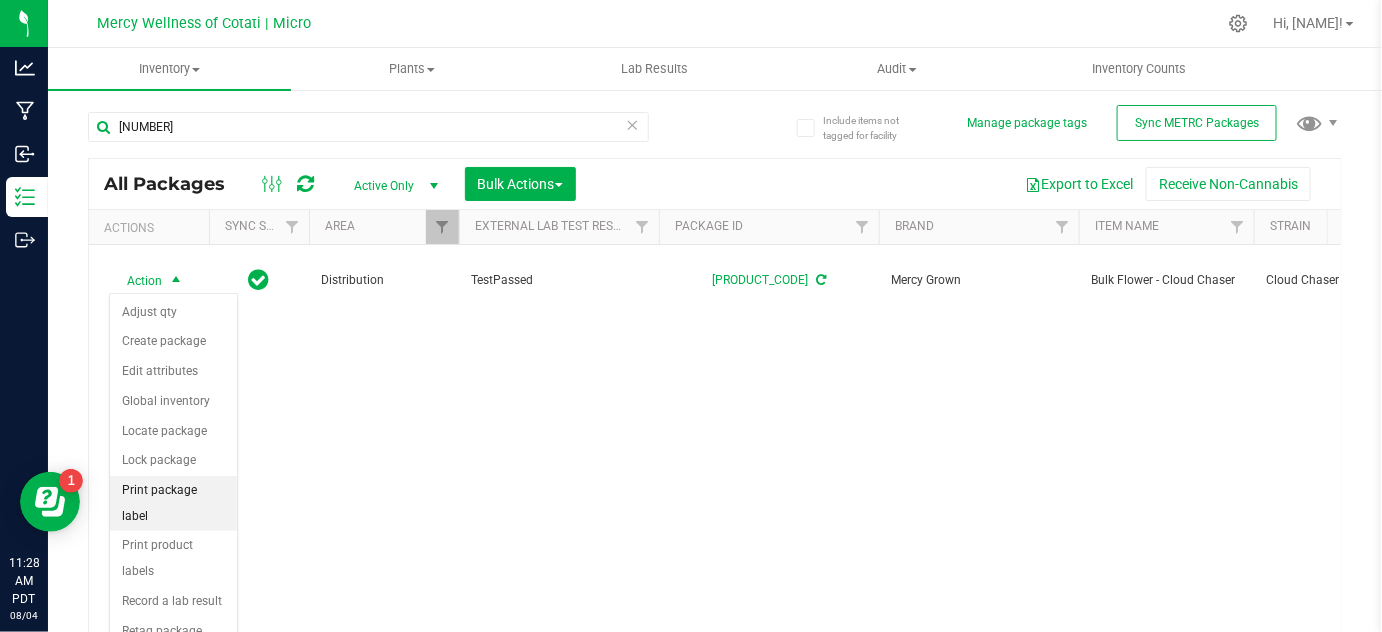 click on "Print package label" at bounding box center [173, 503] 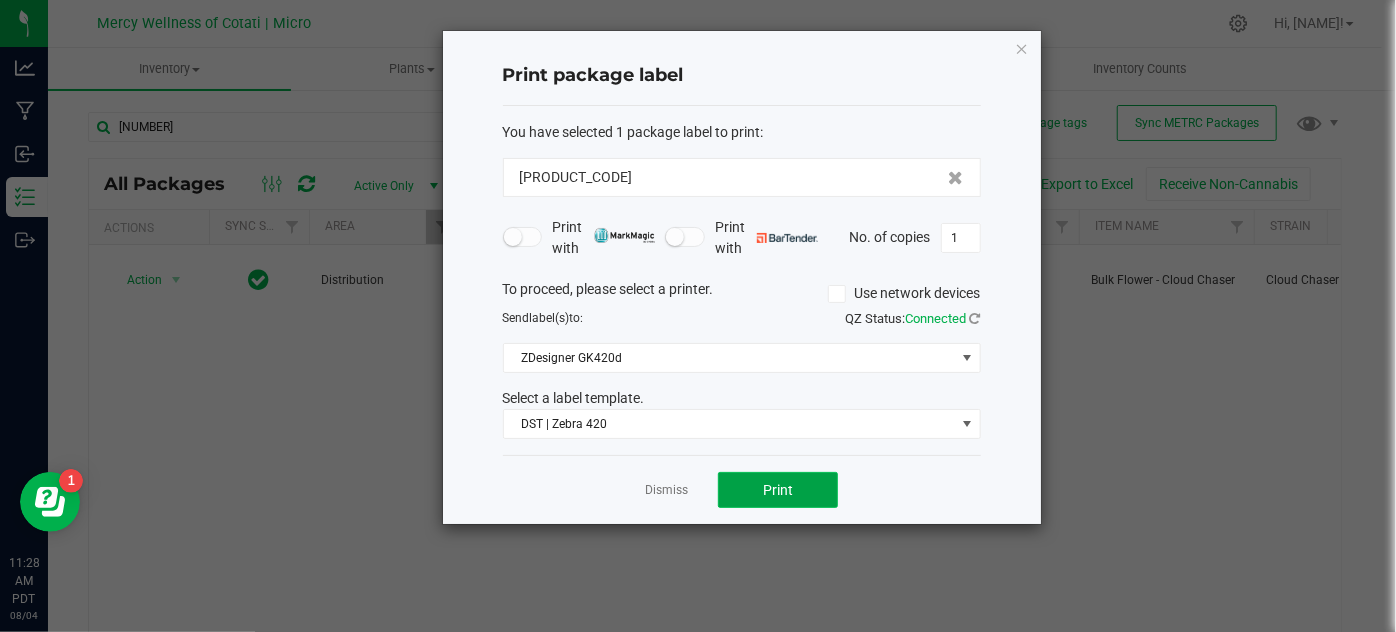 click on "Print" 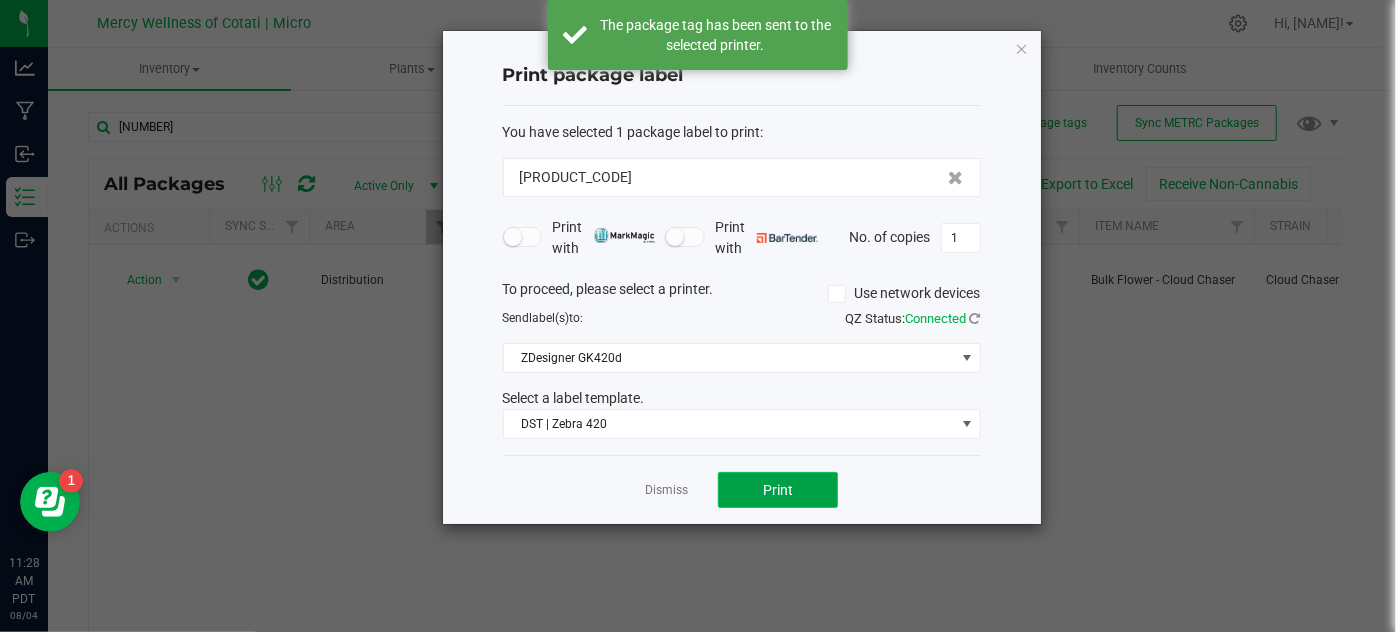 click on "Print" 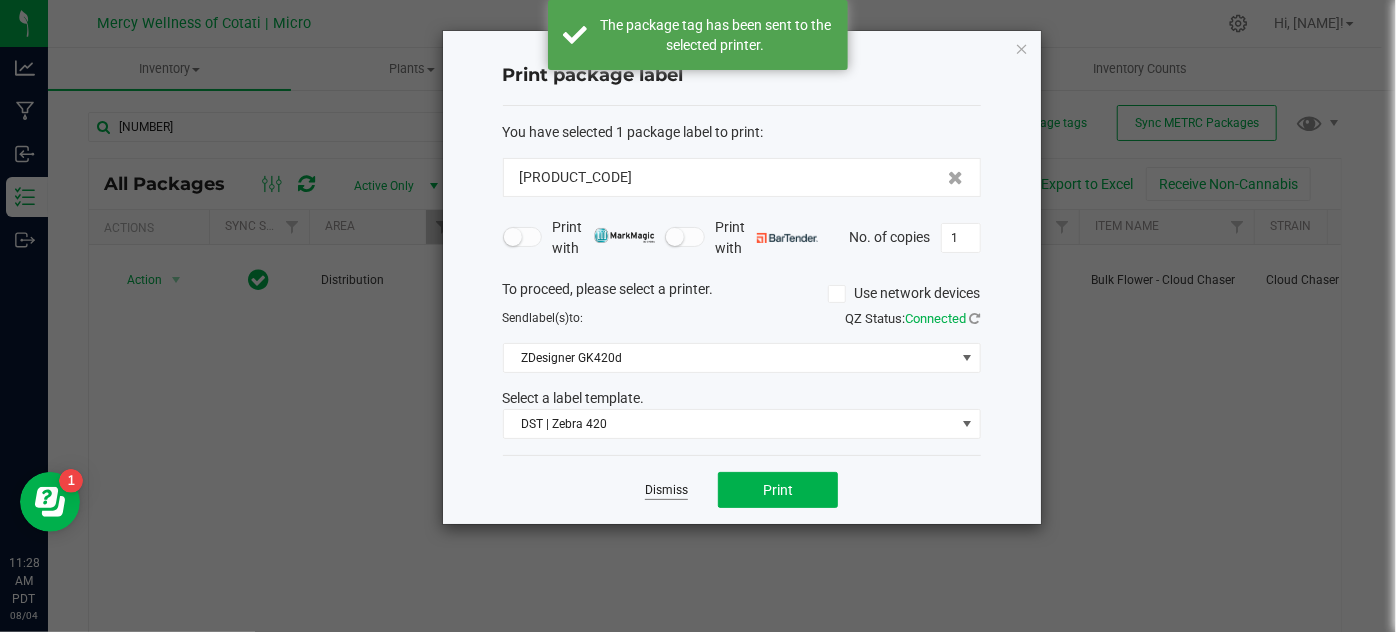 click on "Dismiss" 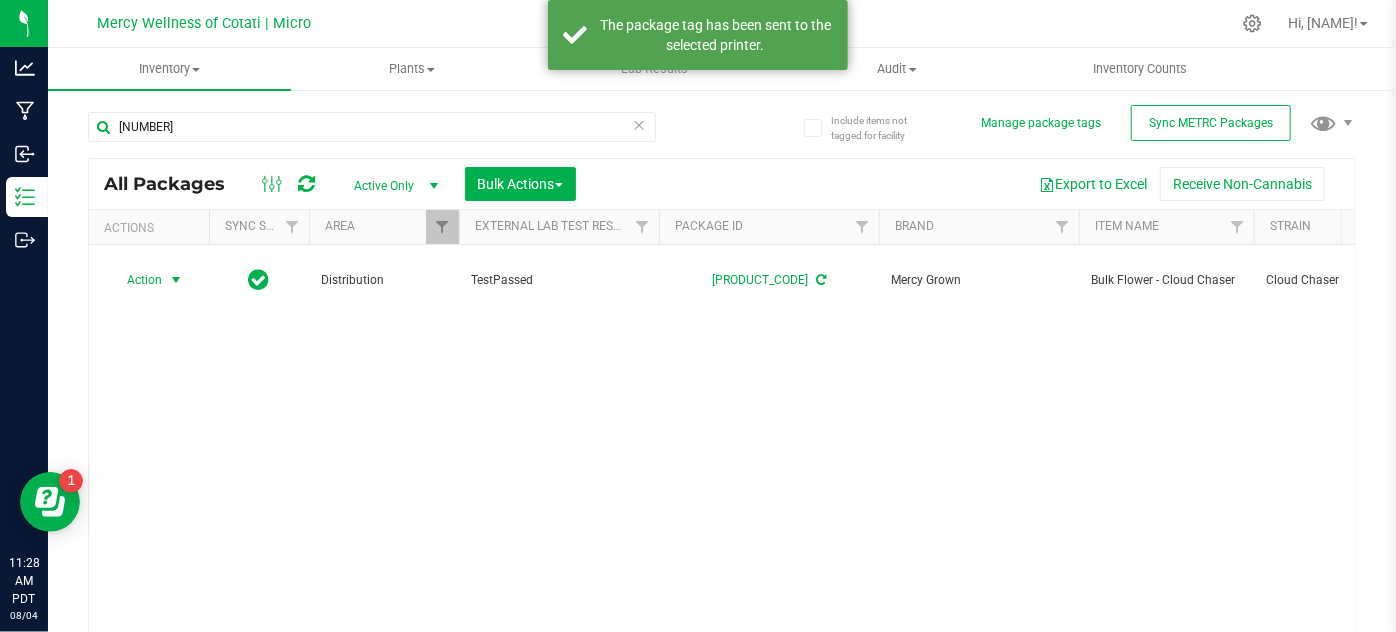 click on "[NUMBER]" at bounding box center (405, 126) 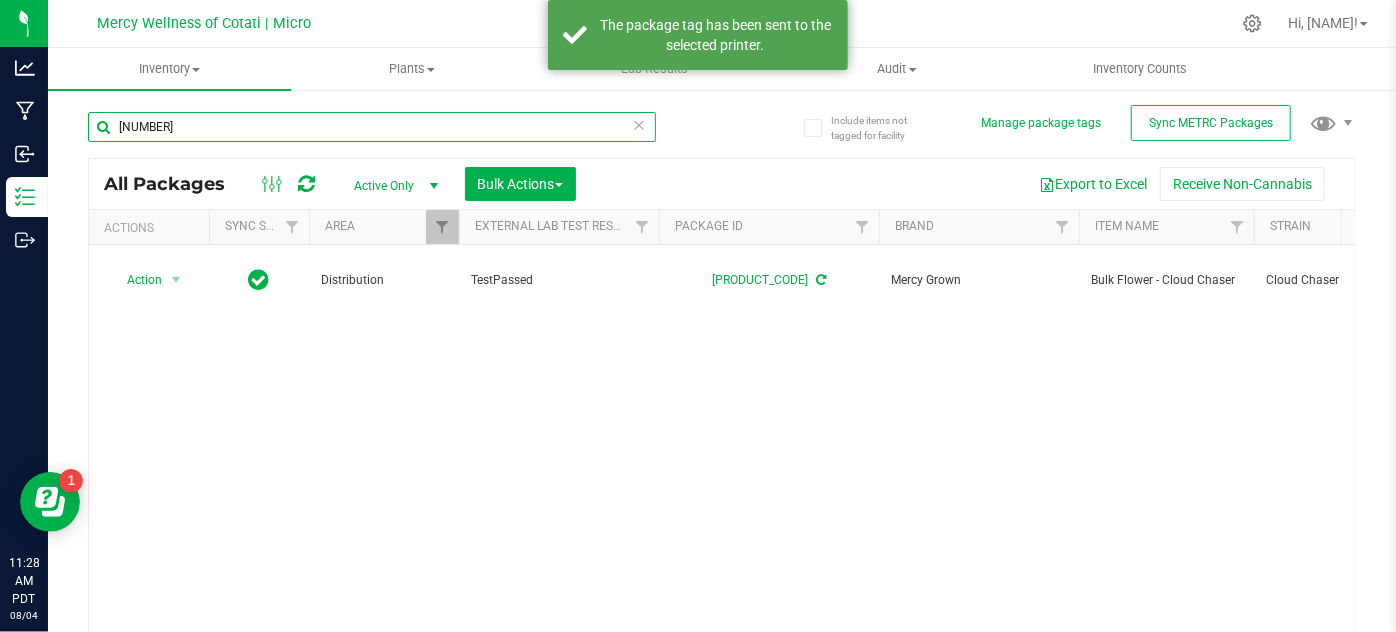 click on "[NUMBER]" at bounding box center (372, 127) 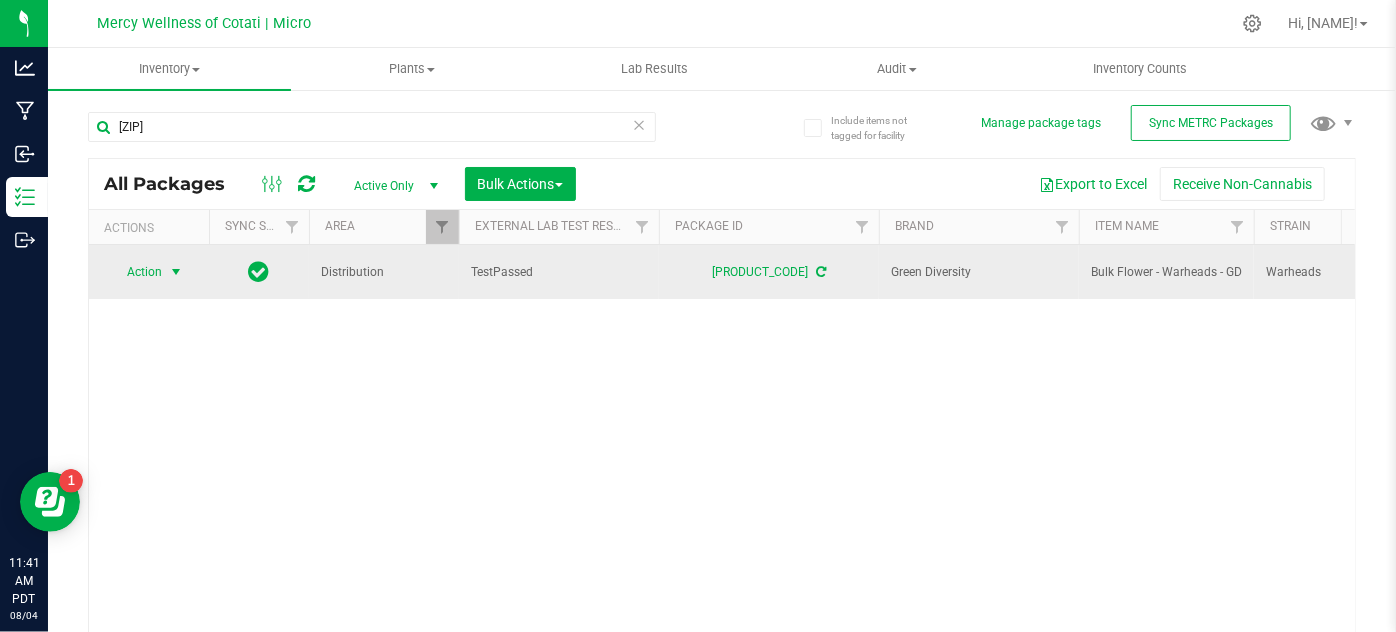 click at bounding box center [176, 272] 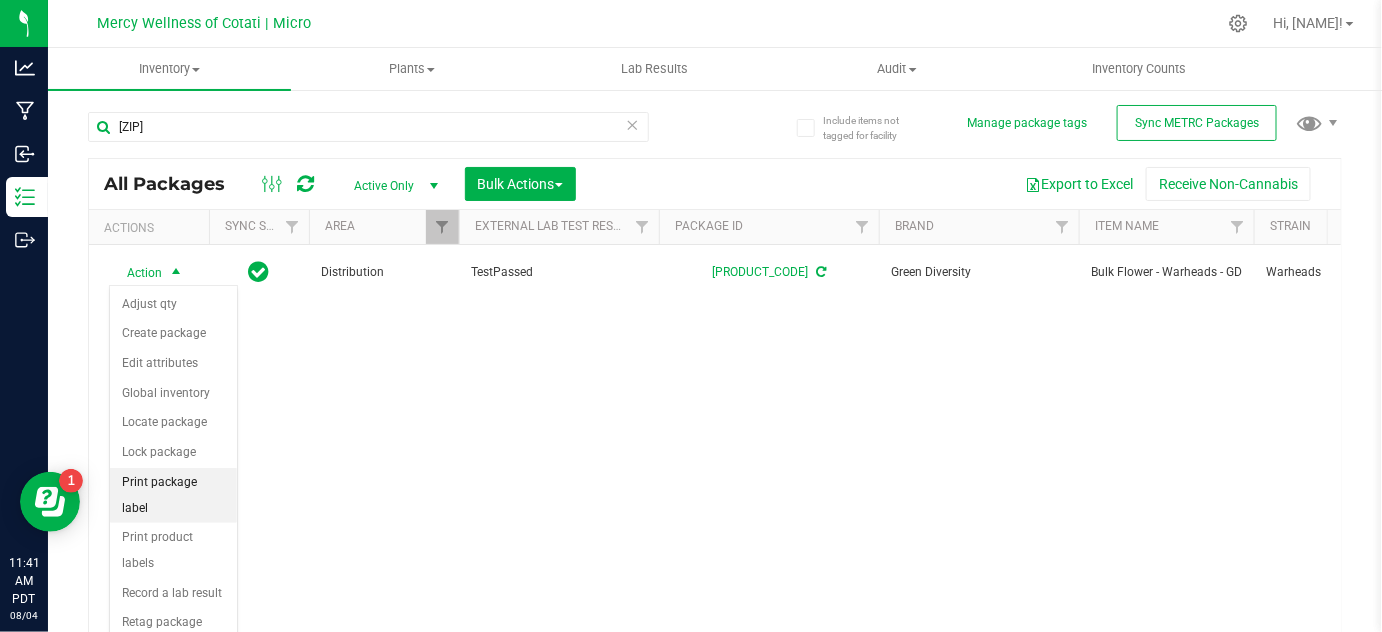 click on "Print package label" at bounding box center [173, 495] 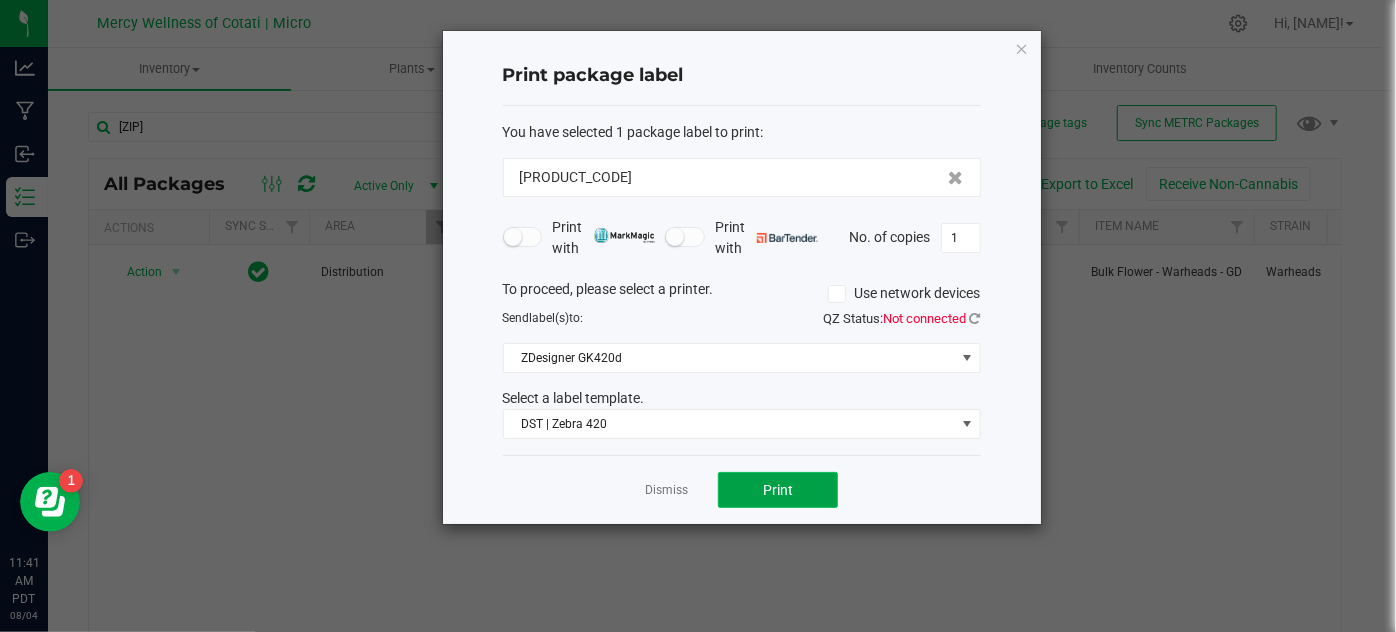 click on "Print" 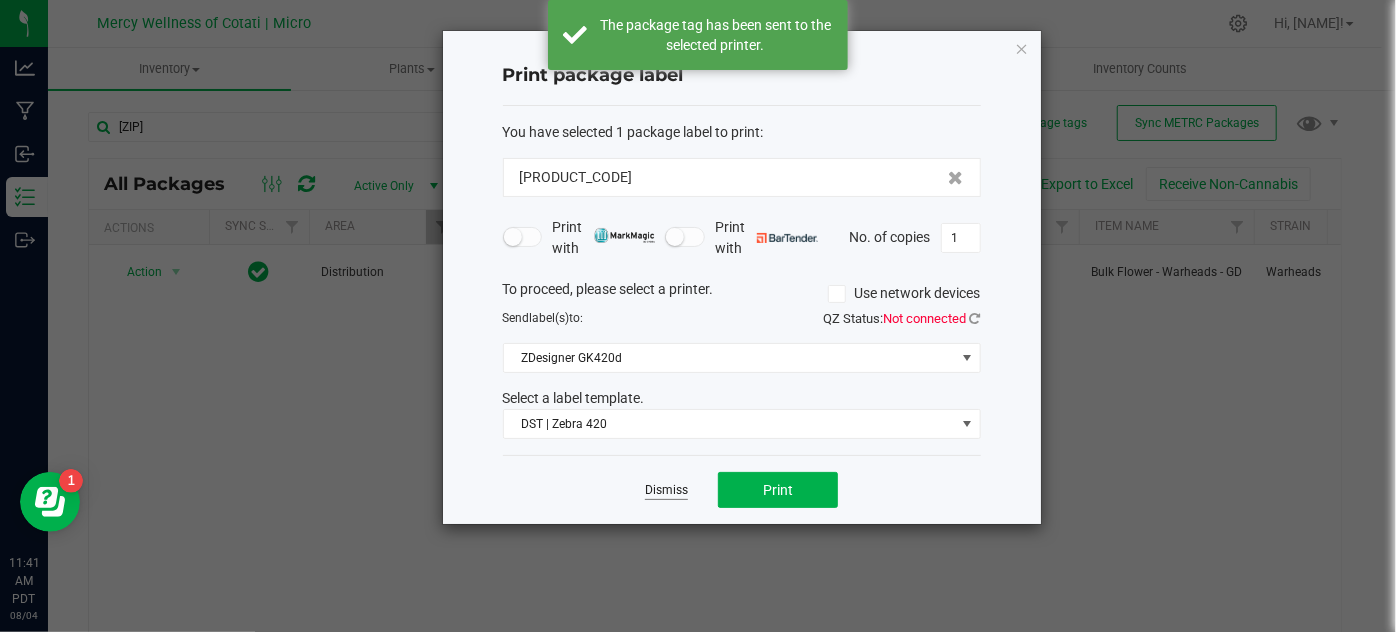 click on "Dismiss" 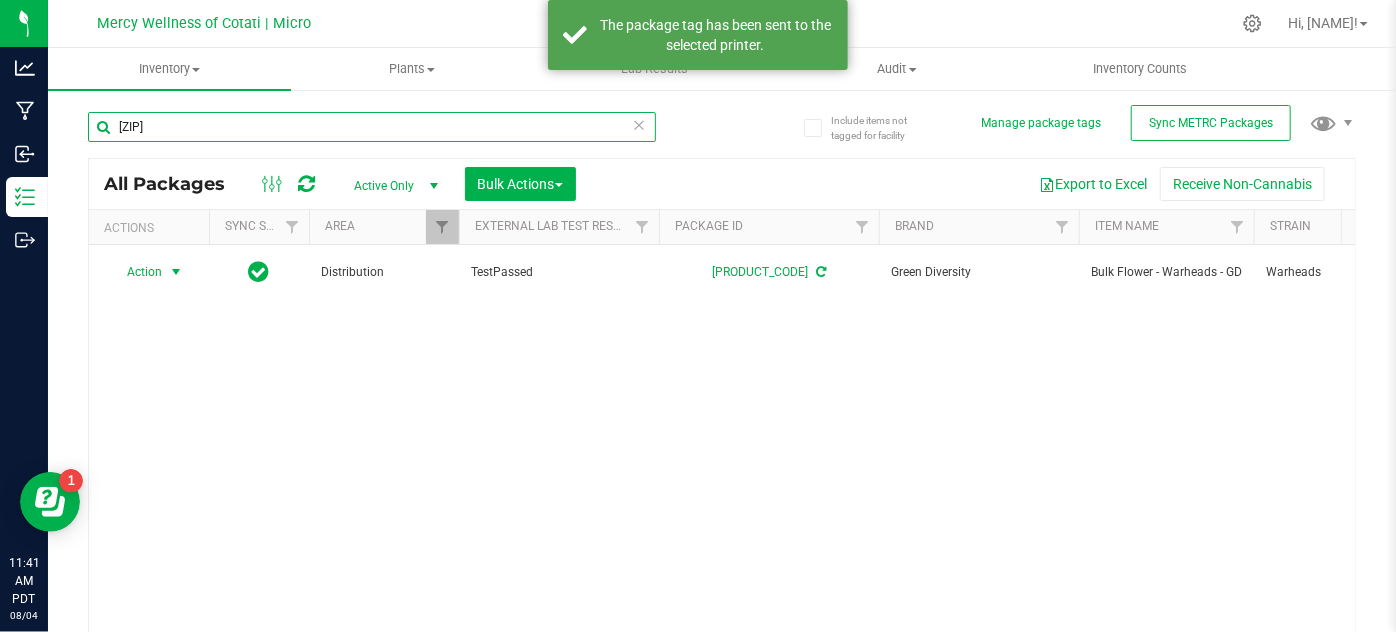 click on "[ZIP]" at bounding box center (372, 127) 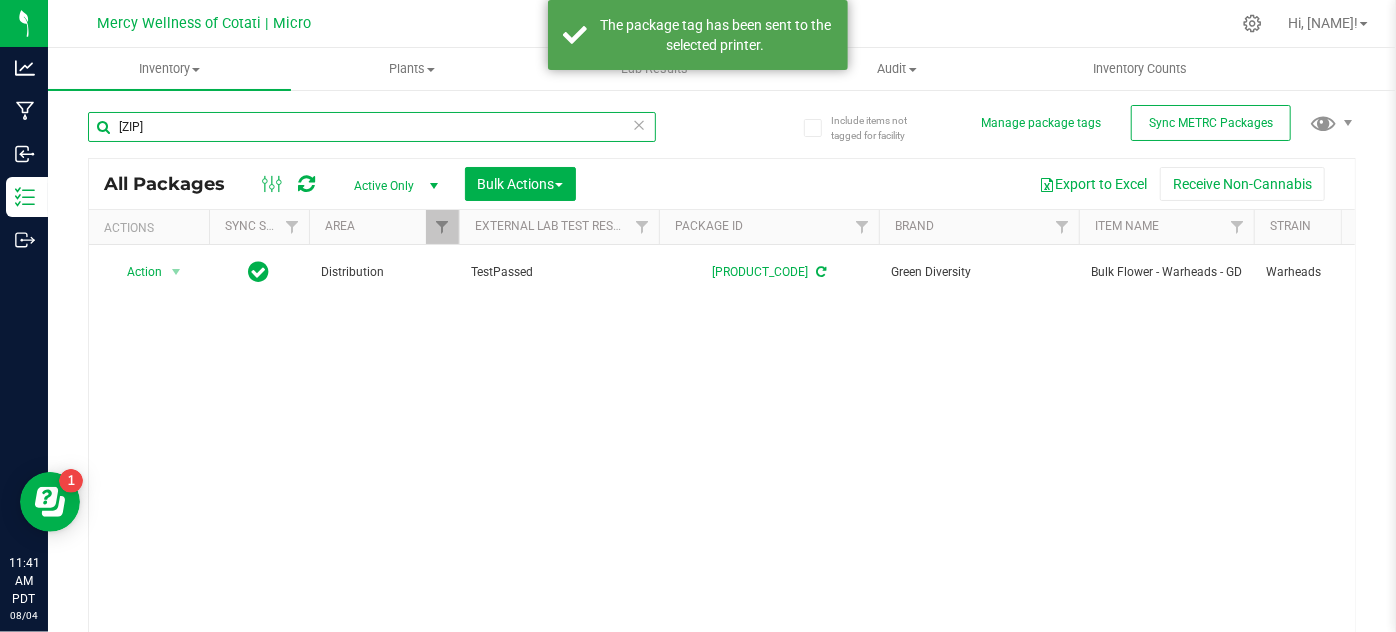click on "[ZIP]" at bounding box center (372, 127) 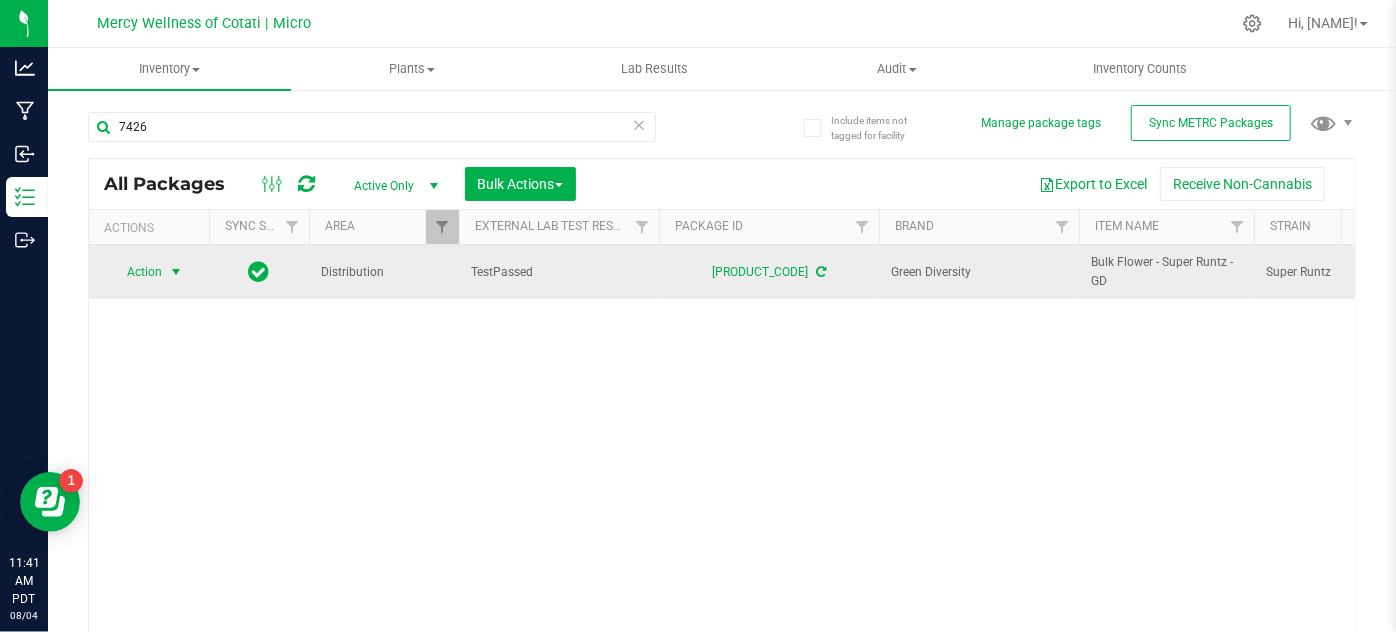 click at bounding box center [176, 272] 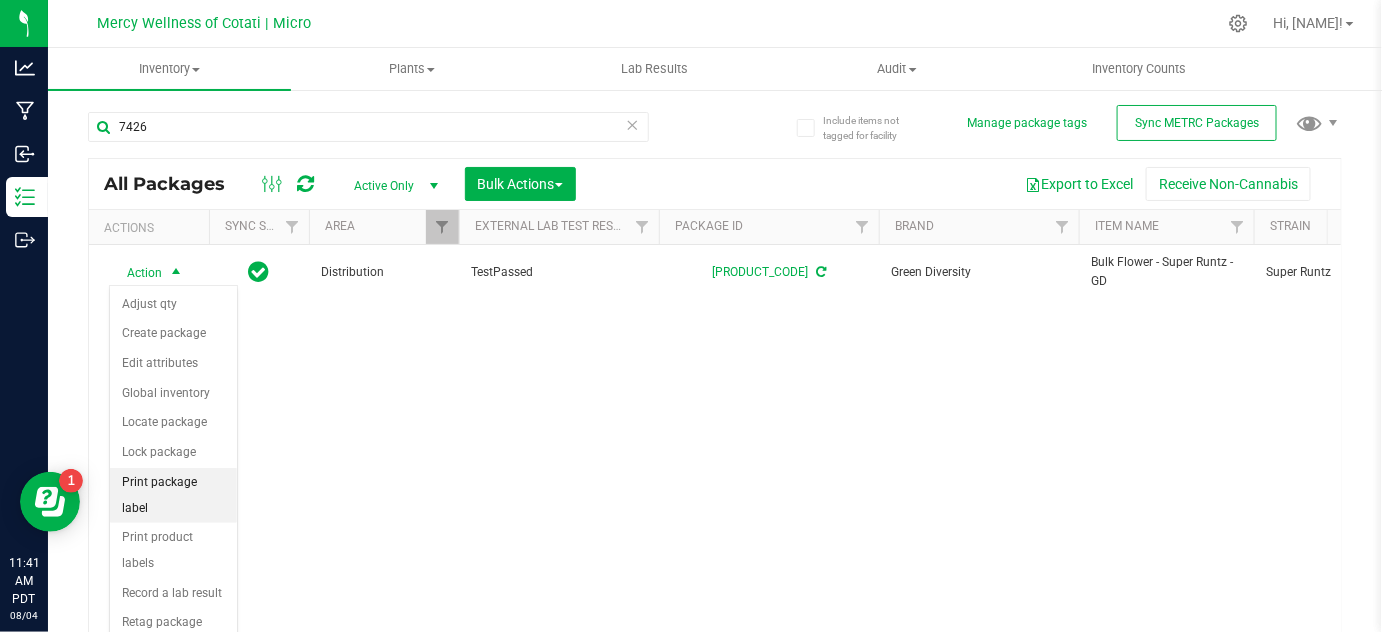 click on "Print package label" at bounding box center [173, 495] 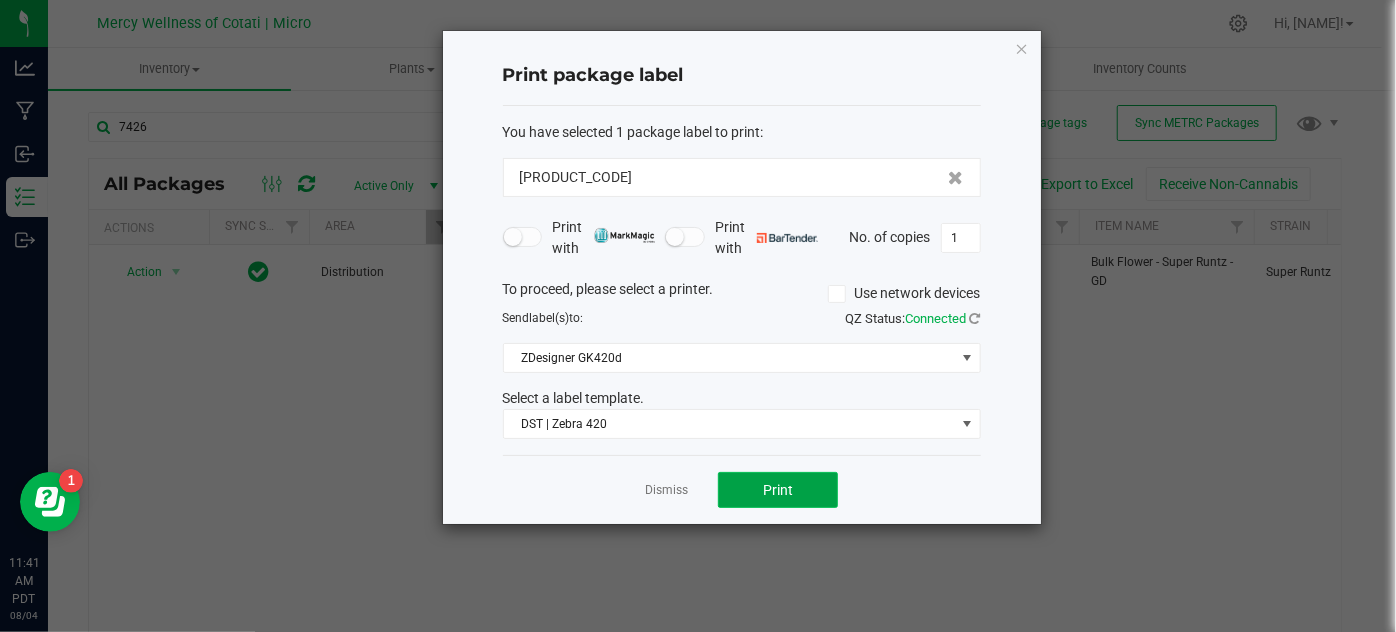 click on "Print" 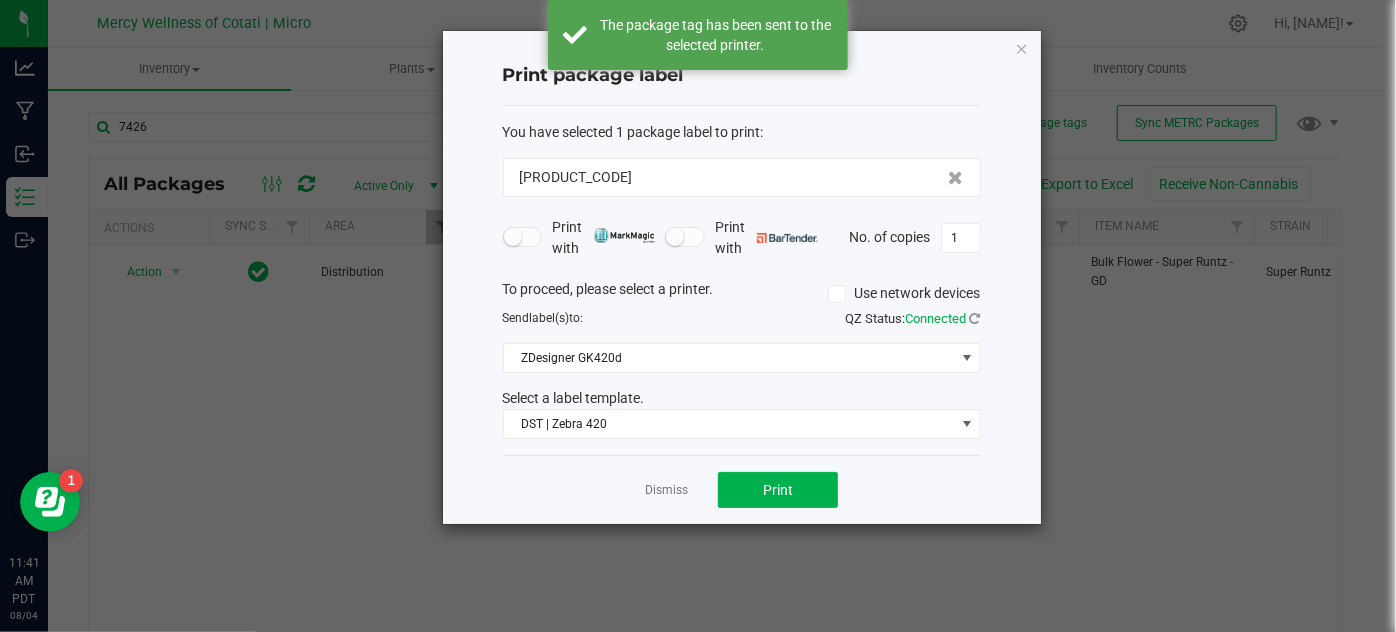 click on "Dismiss" 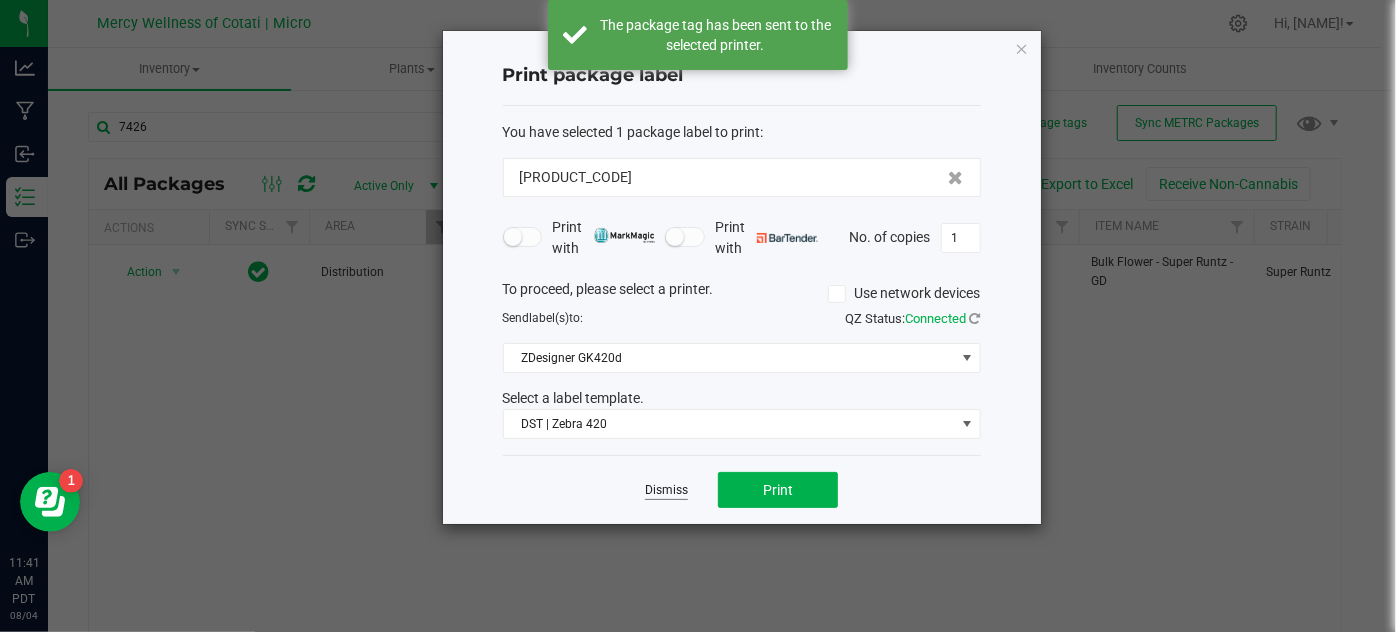 click on "Dismiss" 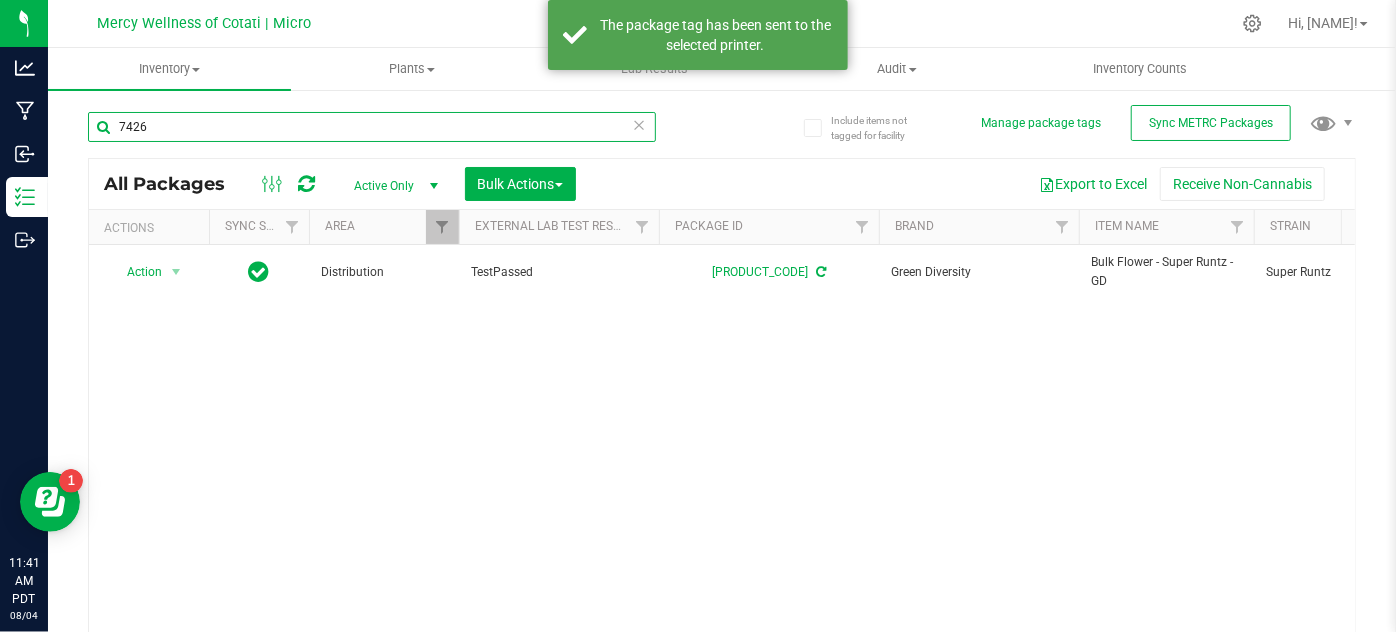click on "7426" at bounding box center [372, 127] 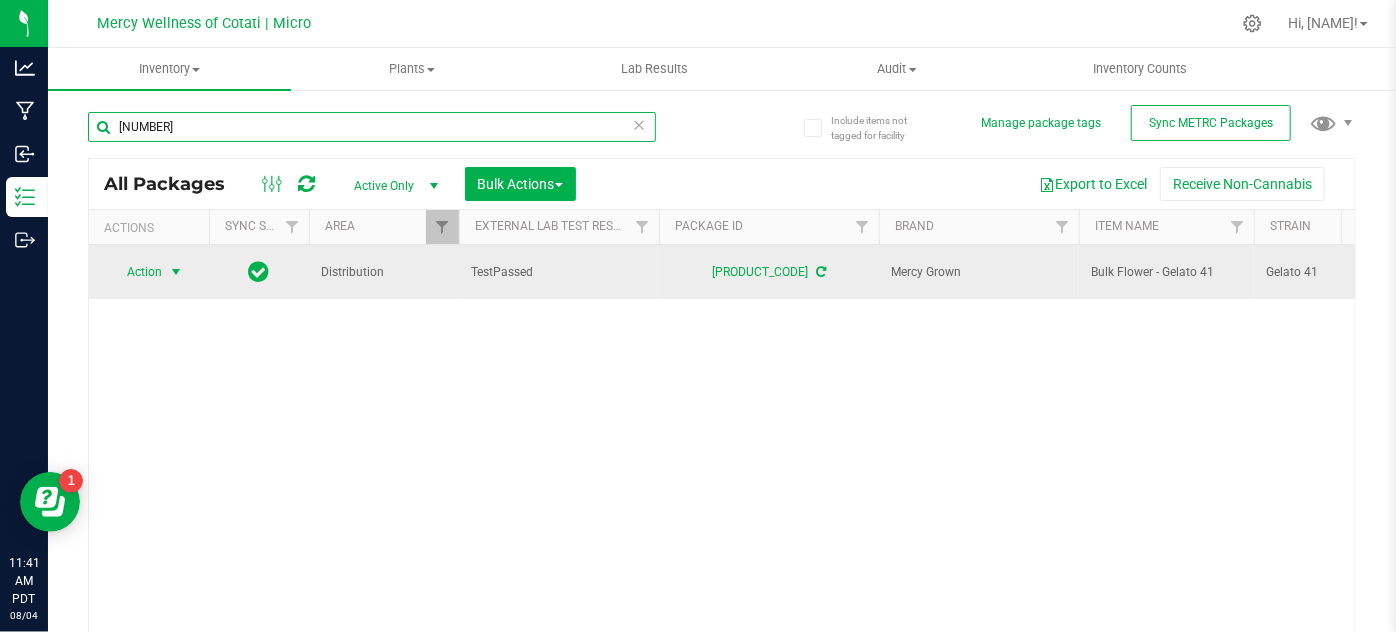 type on "[NUMBER]" 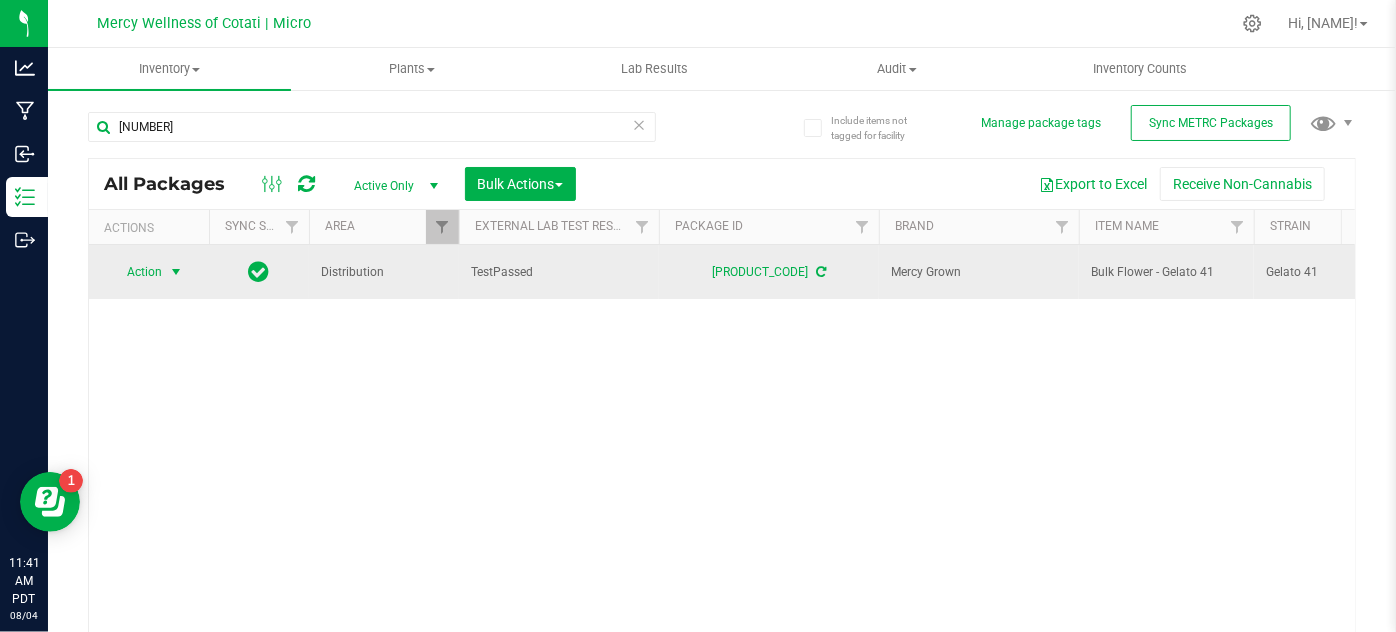 click on "Action" at bounding box center (136, 272) 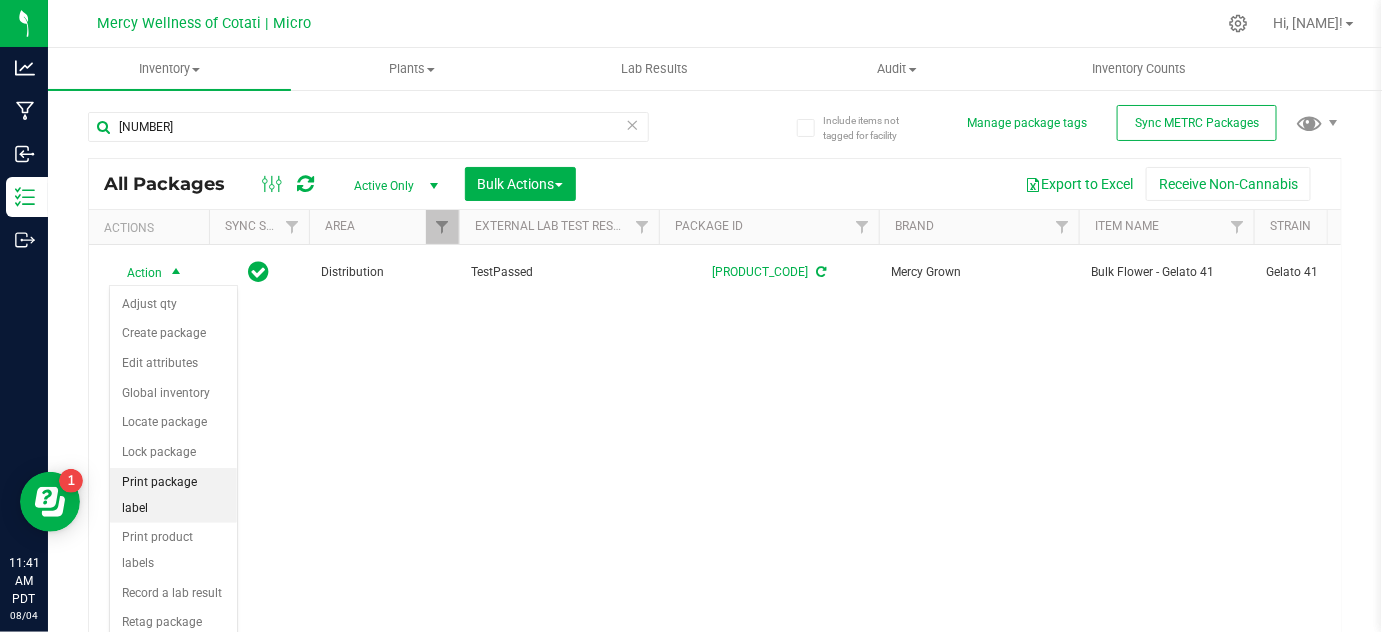 click on "Print package label" at bounding box center (173, 495) 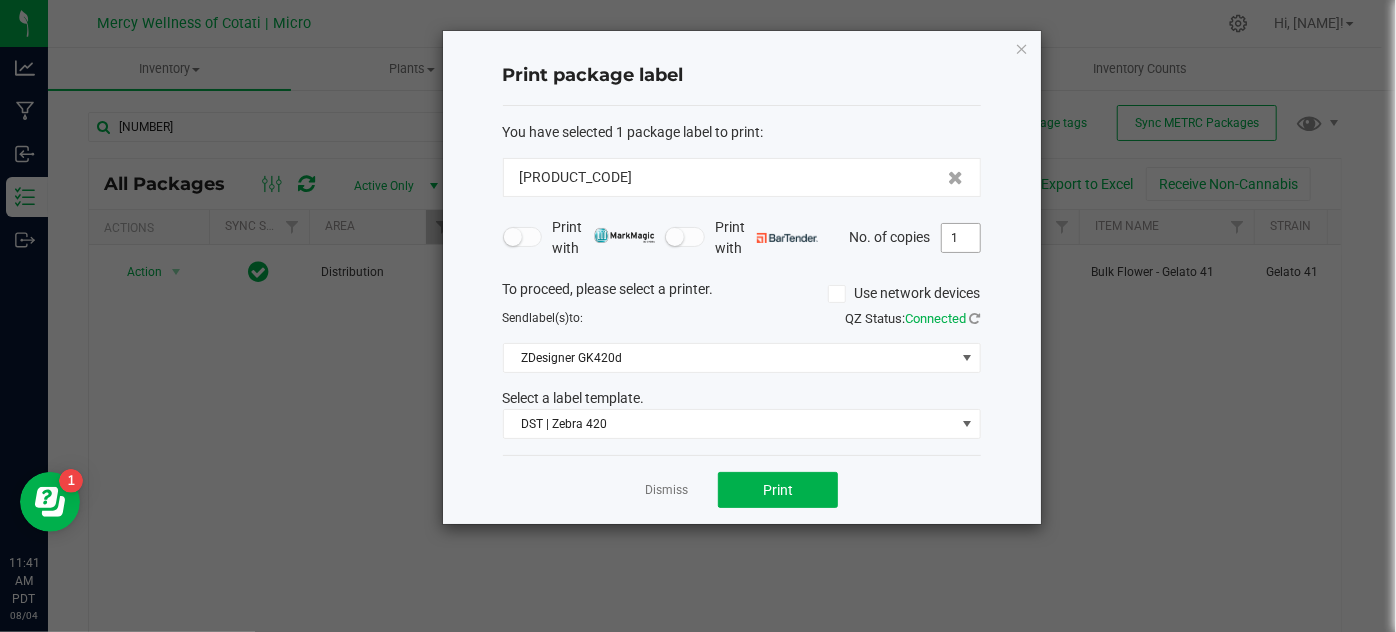 click on "1" at bounding box center [961, 238] 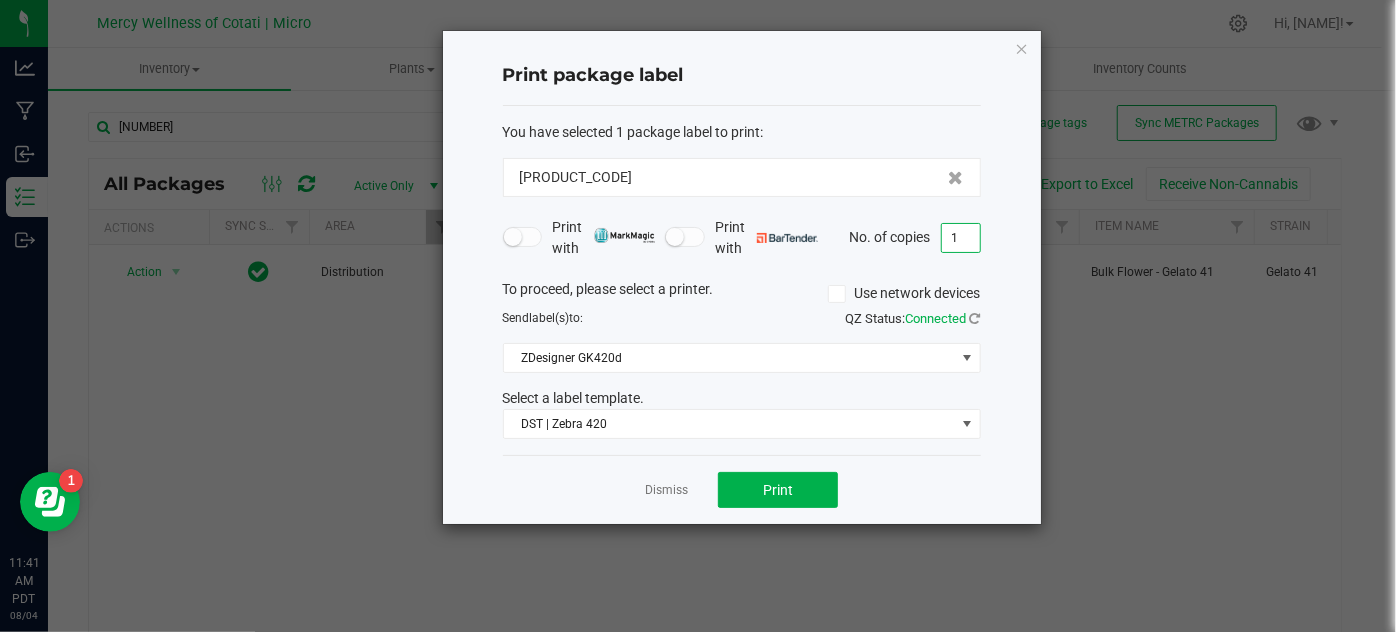 click on "1" at bounding box center (961, 238) 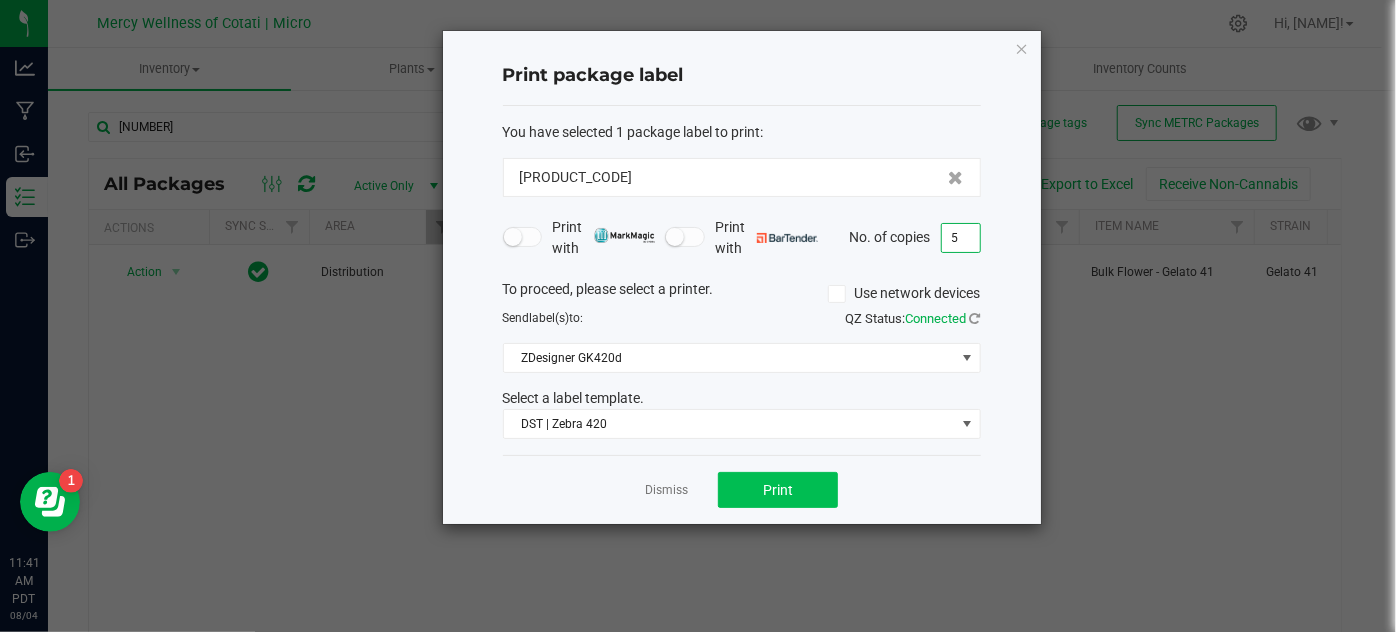 type on "5" 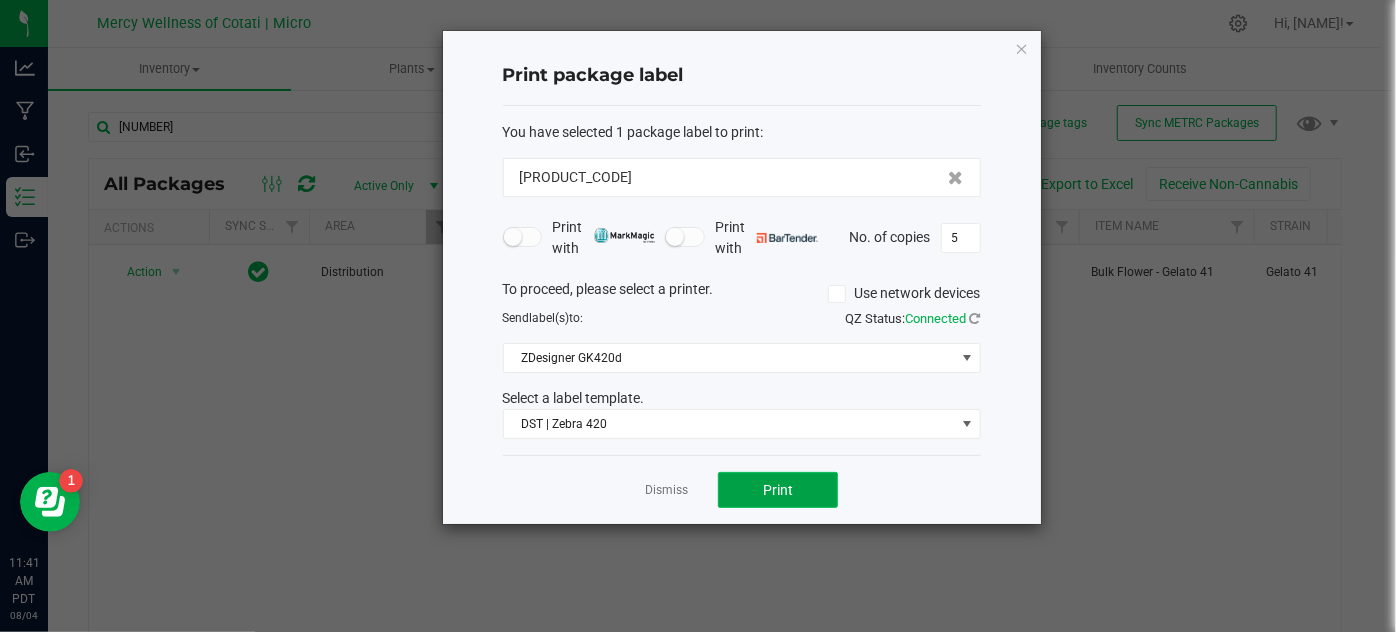 click on "Print" 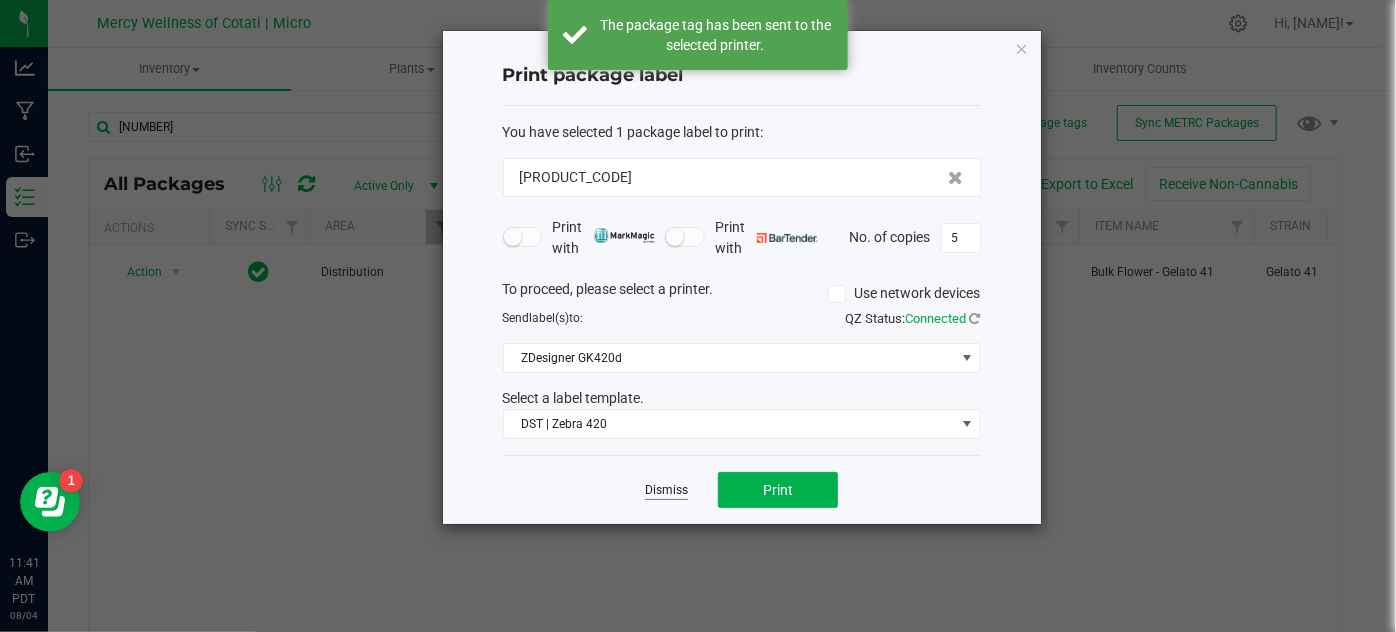 click on "Dismiss" 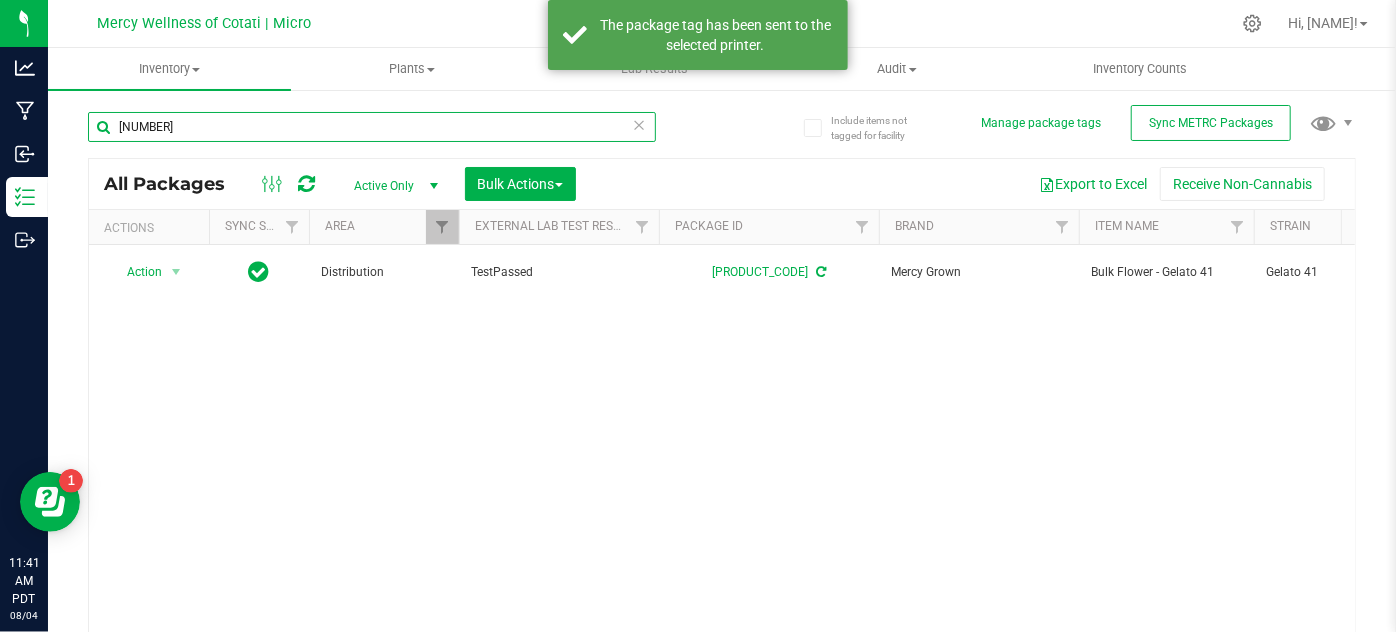 click on "[NUMBER]" at bounding box center (372, 127) 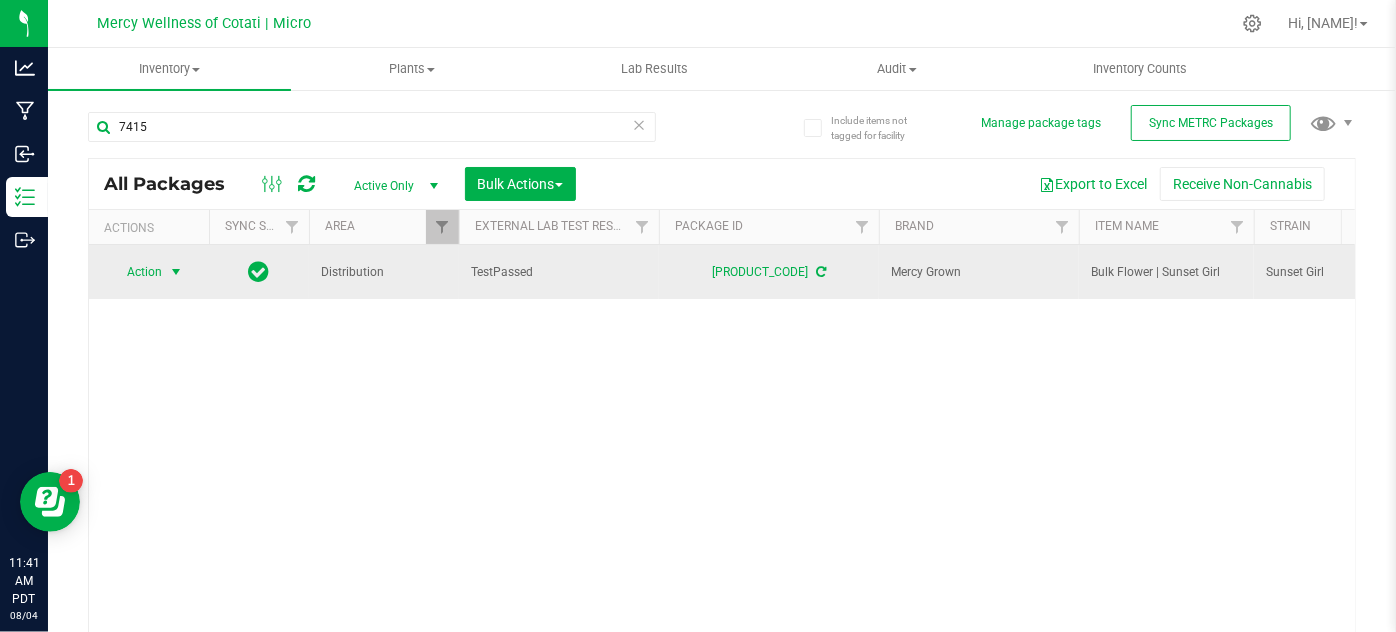 click on "Action" at bounding box center (136, 272) 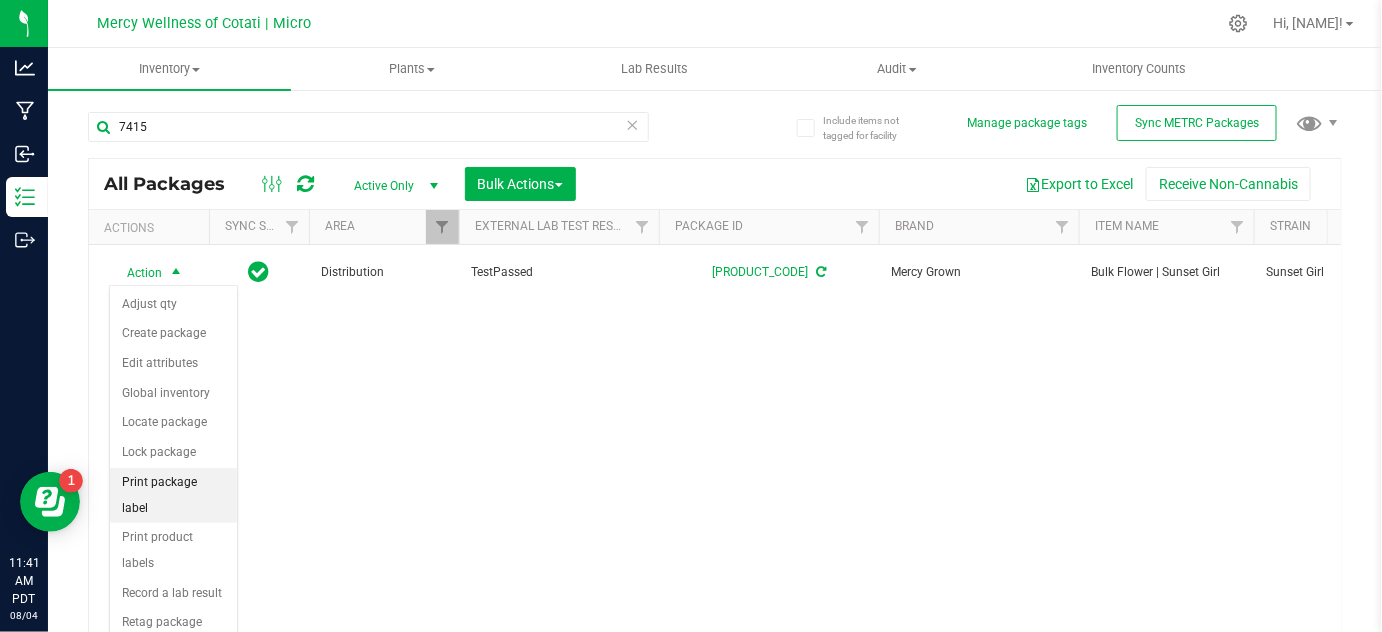 click on "Print package label" at bounding box center (173, 495) 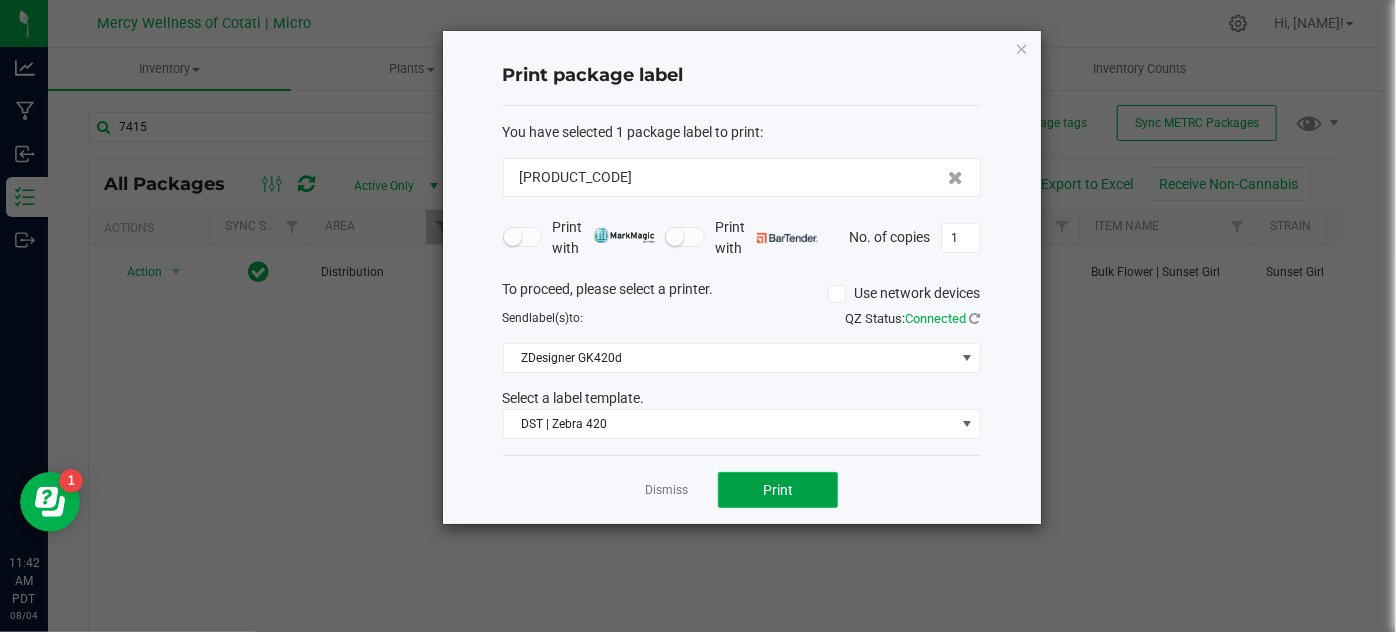 click on "Print" 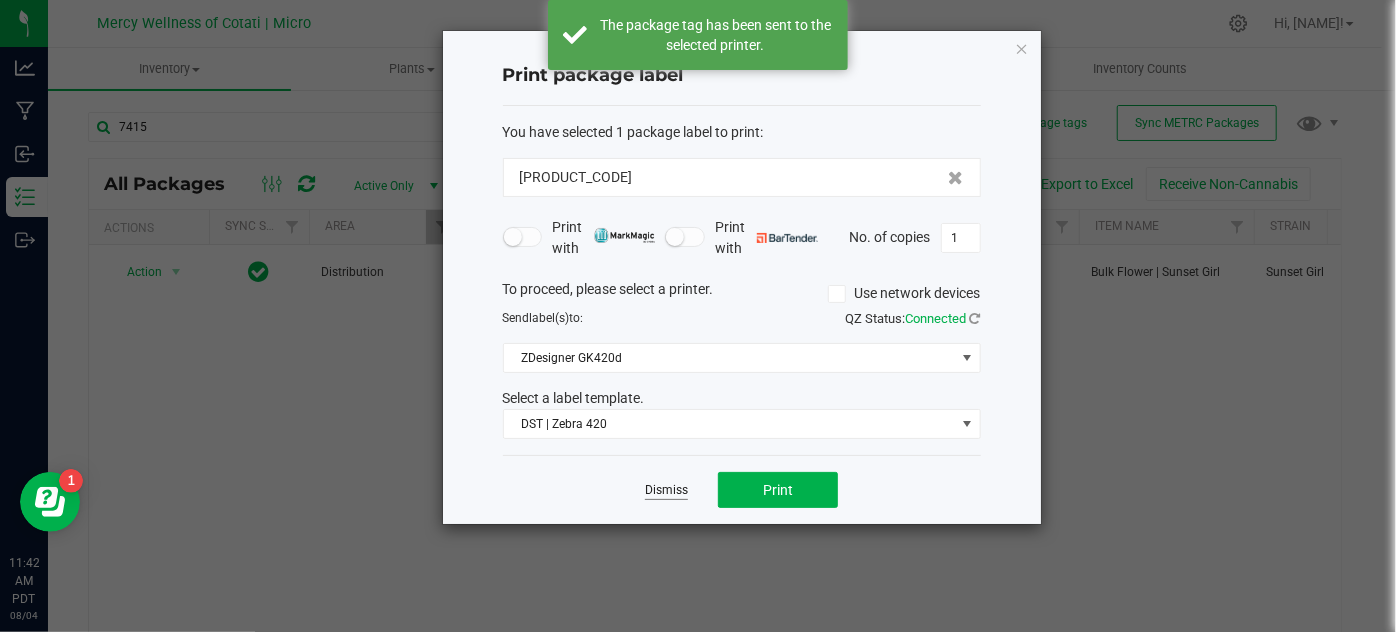 click on "Dismiss" 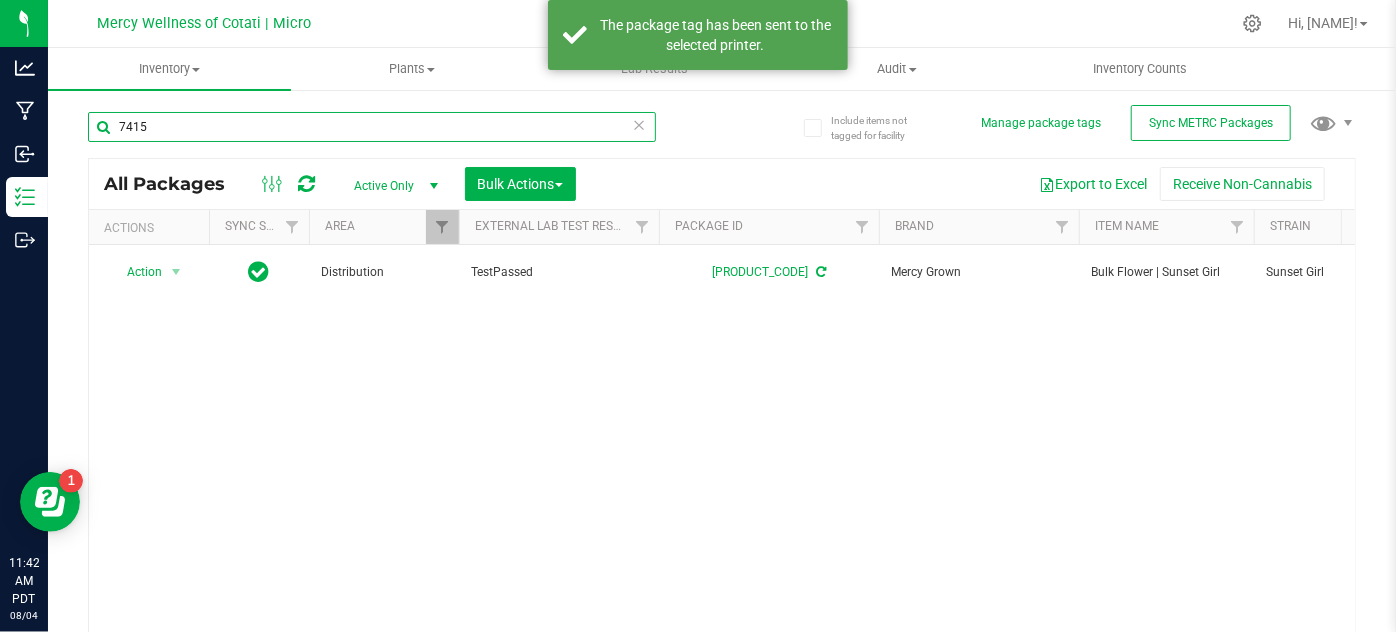 click on "7415" at bounding box center (372, 127) 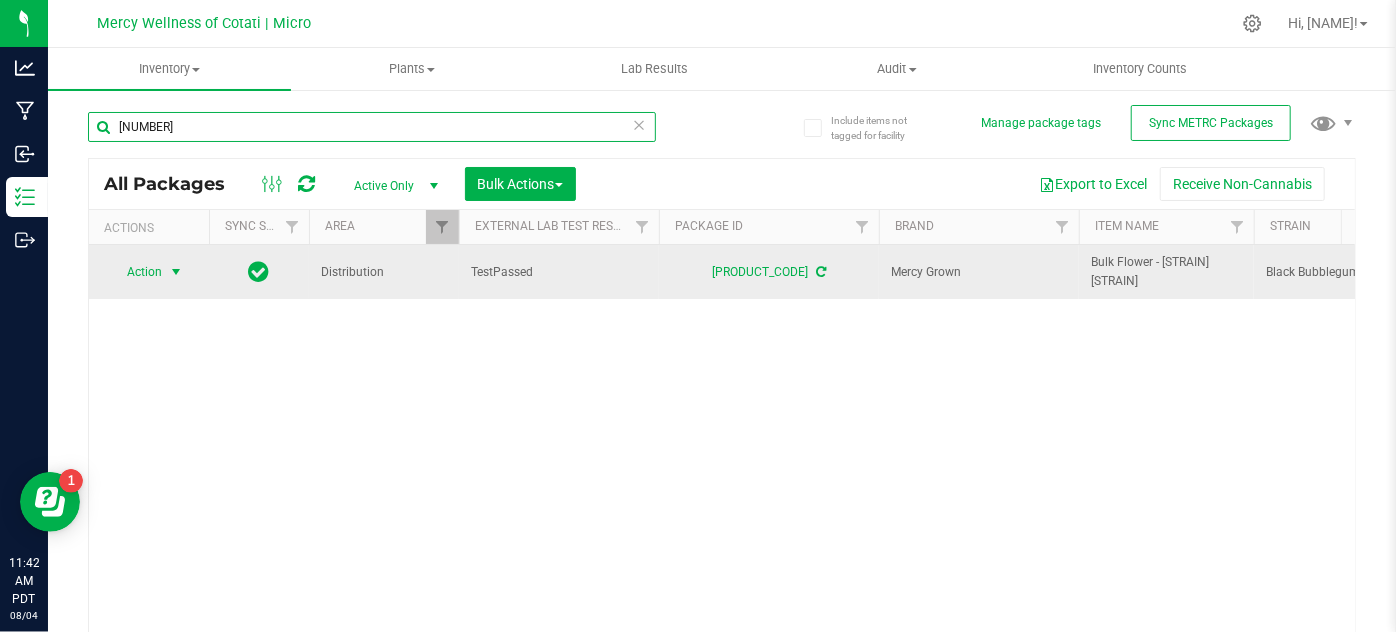type on "[NUMBER]" 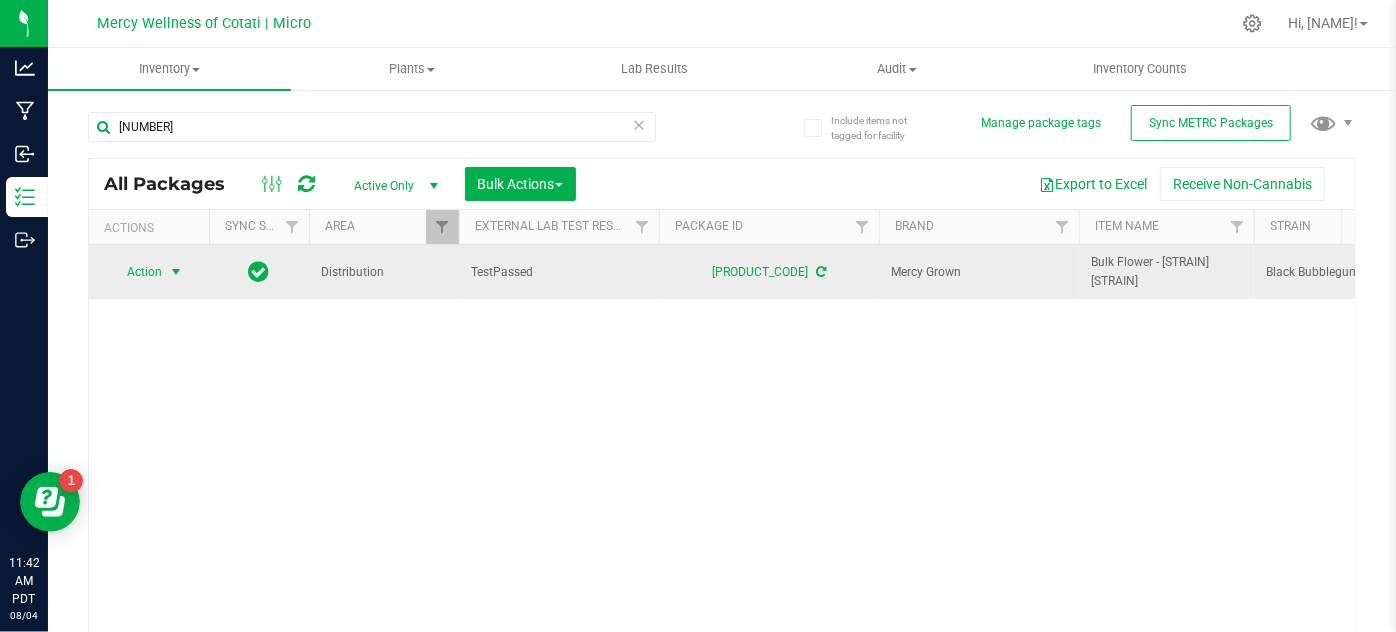 drag, startPoint x: 164, startPoint y: 277, endPoint x: 151, endPoint y: 276, distance: 13.038404 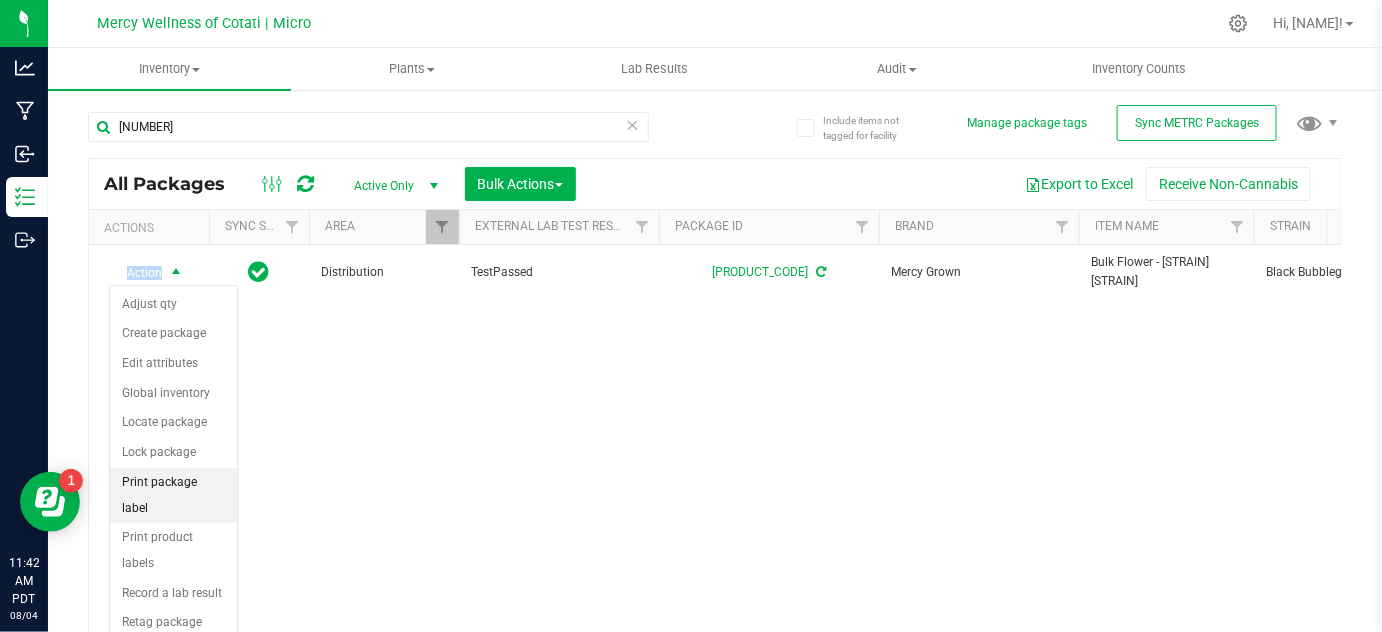click on "Print package label" at bounding box center [173, 495] 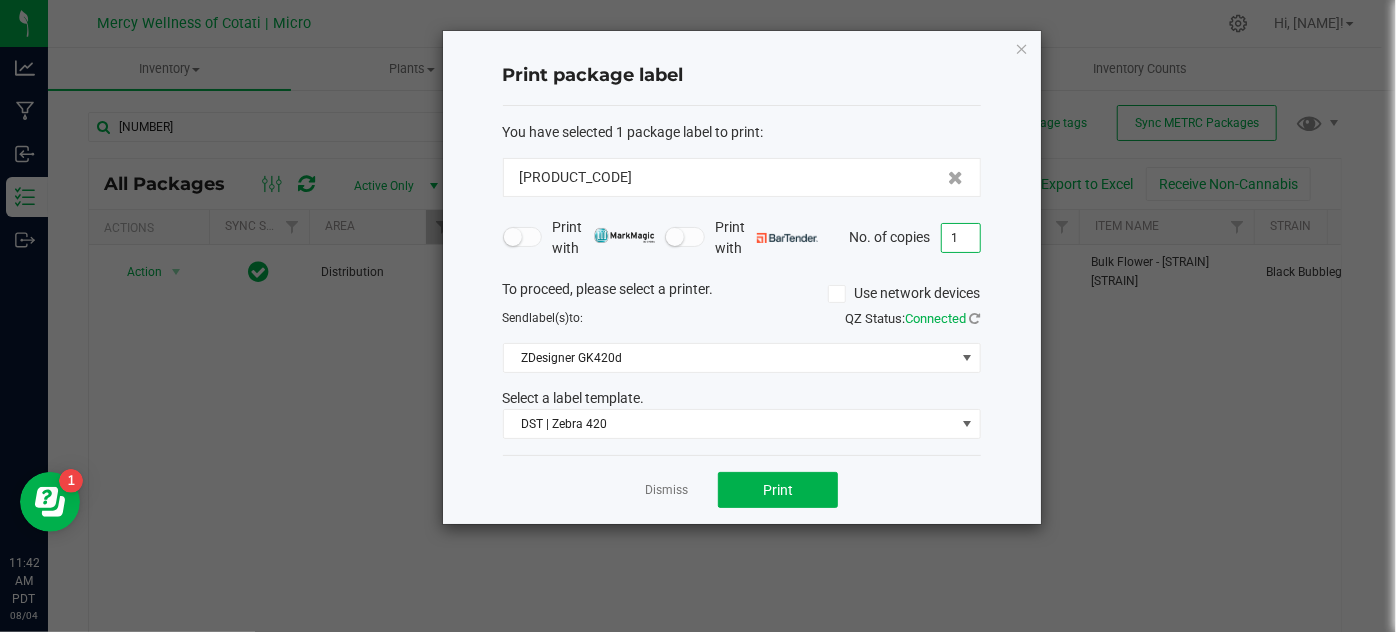 click on "1" at bounding box center [961, 238] 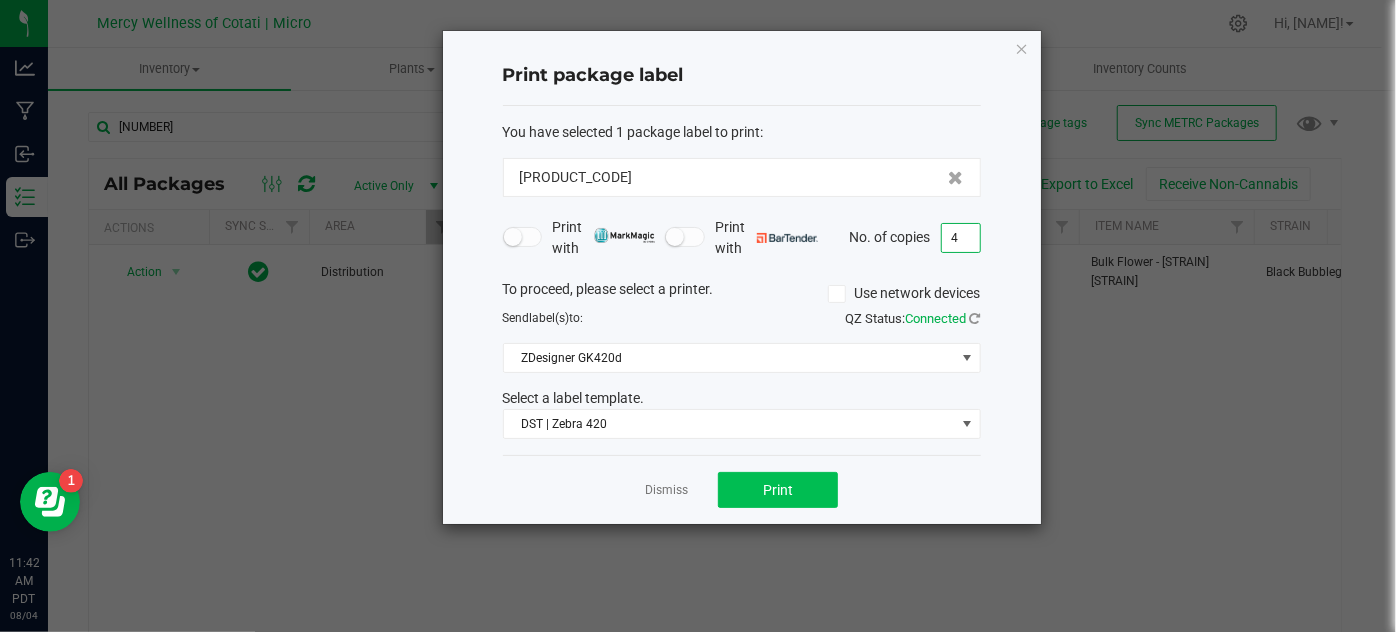 type on "4" 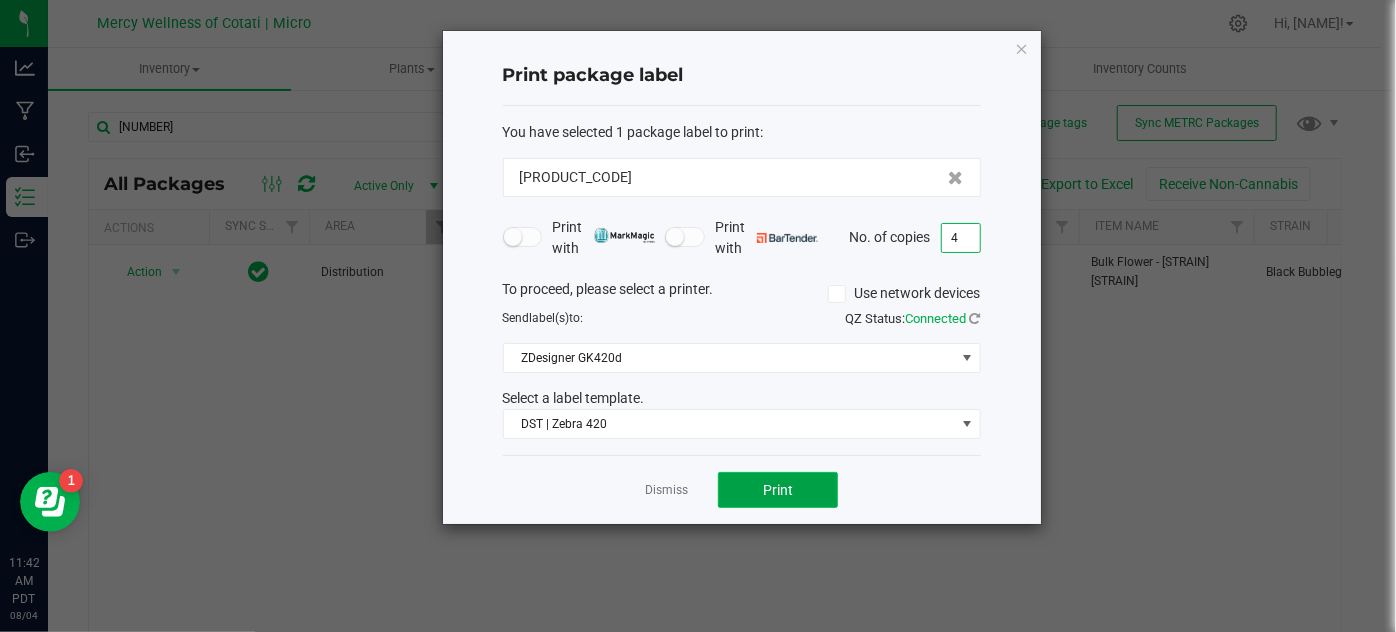click on "Print" 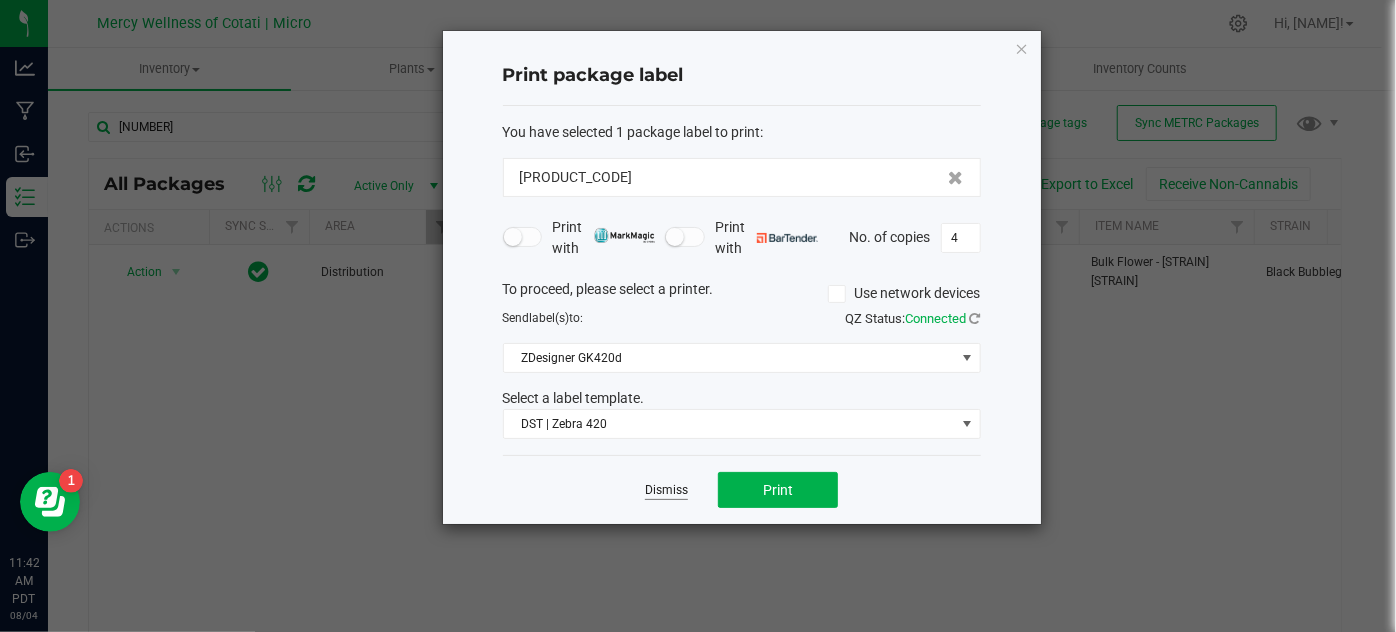 click on "Dismiss" 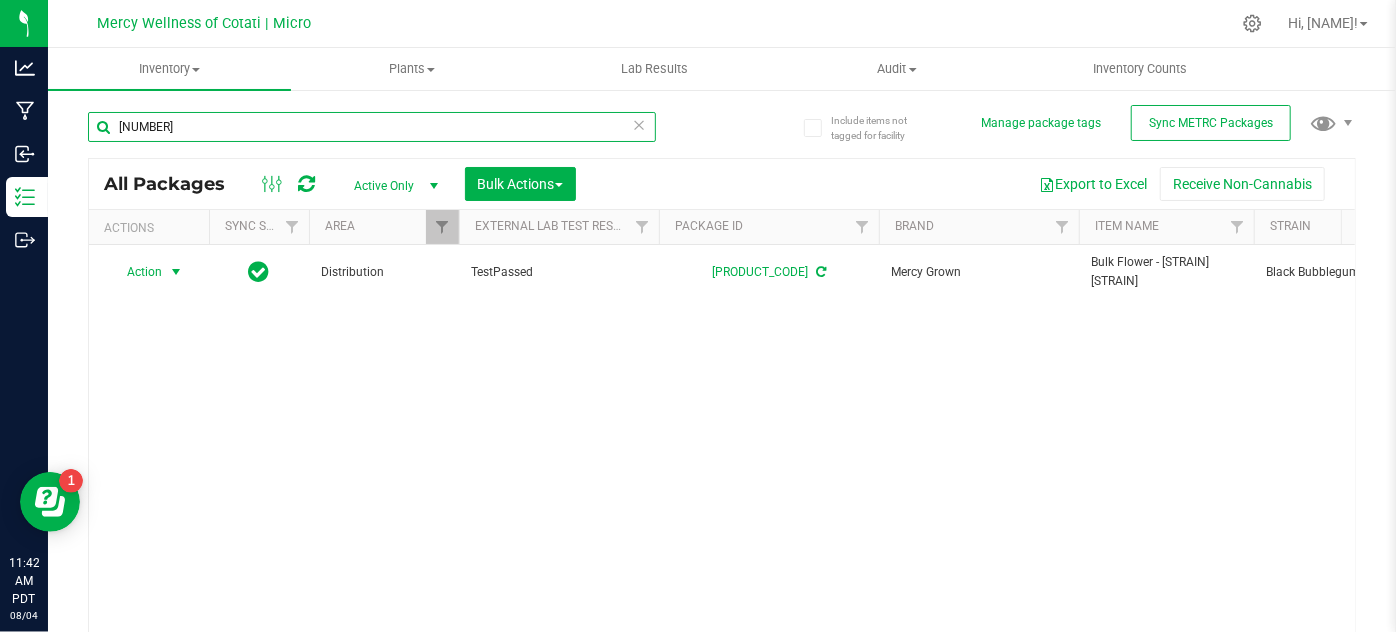 click on "[NUMBER]" at bounding box center [372, 127] 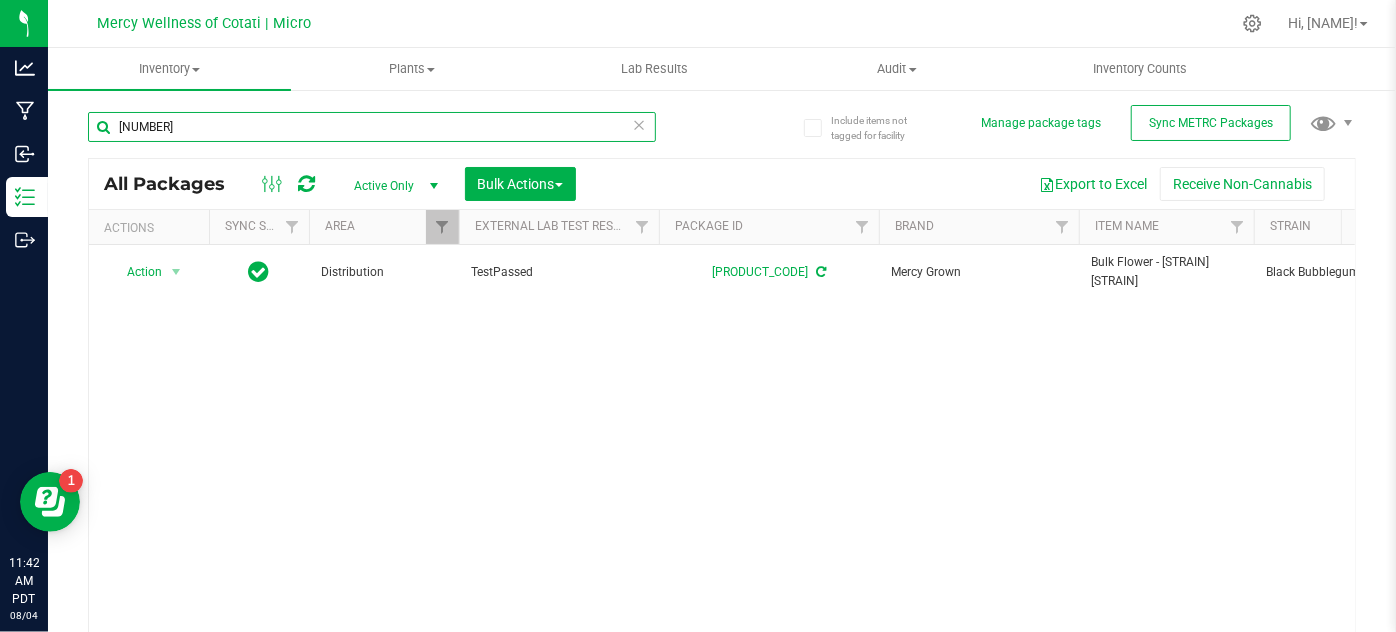 click on "[NUMBER]" at bounding box center (372, 127) 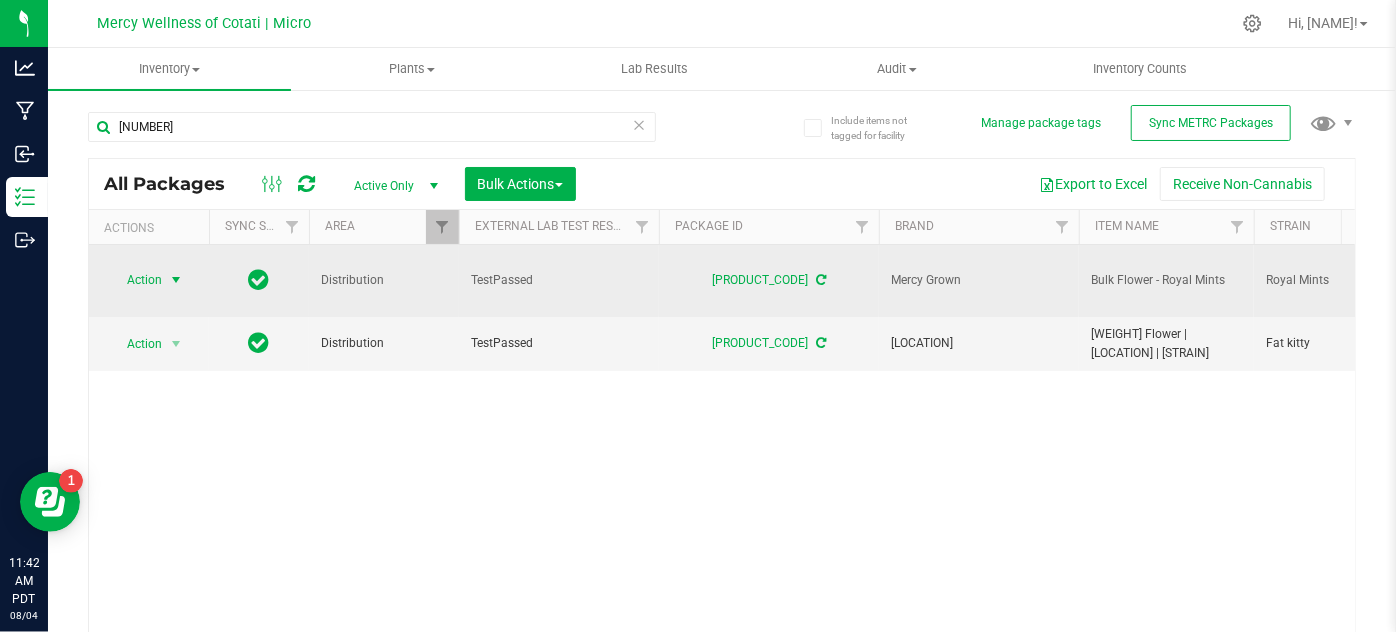 click on "Action" at bounding box center (136, 280) 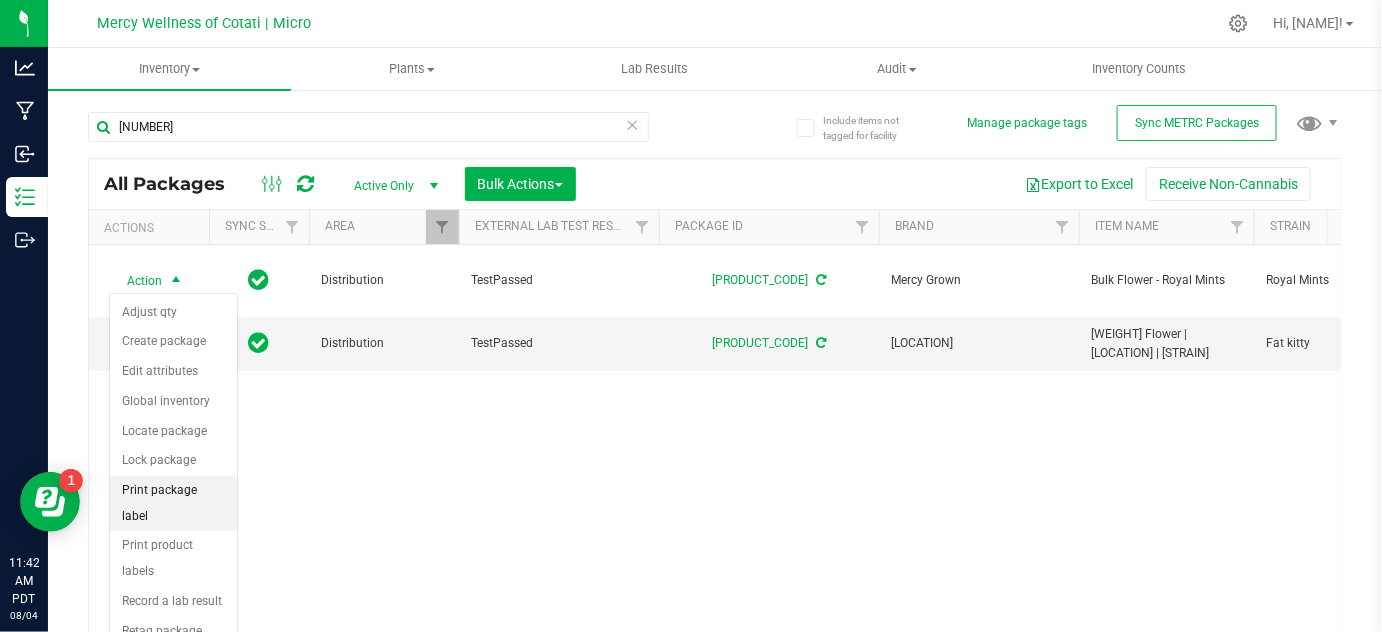drag, startPoint x: 200, startPoint y: 482, endPoint x: 216, endPoint y: 479, distance: 16.27882 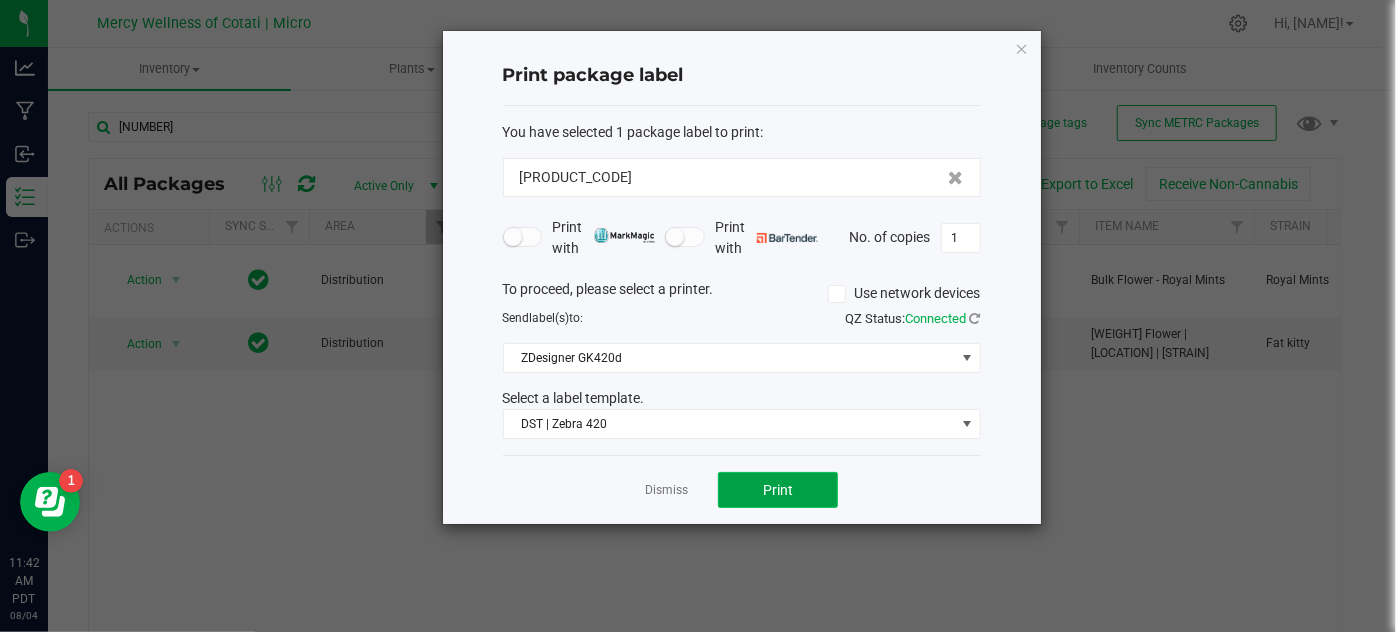 click on "Print" 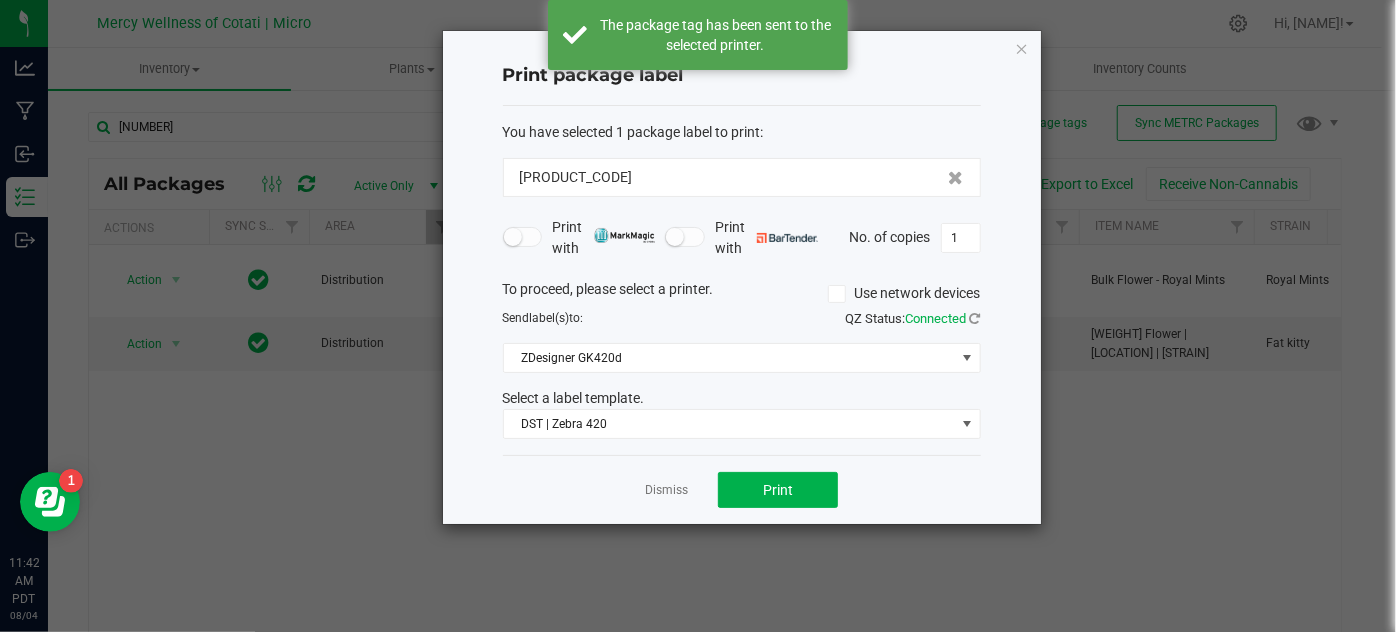 click on "Dismiss" 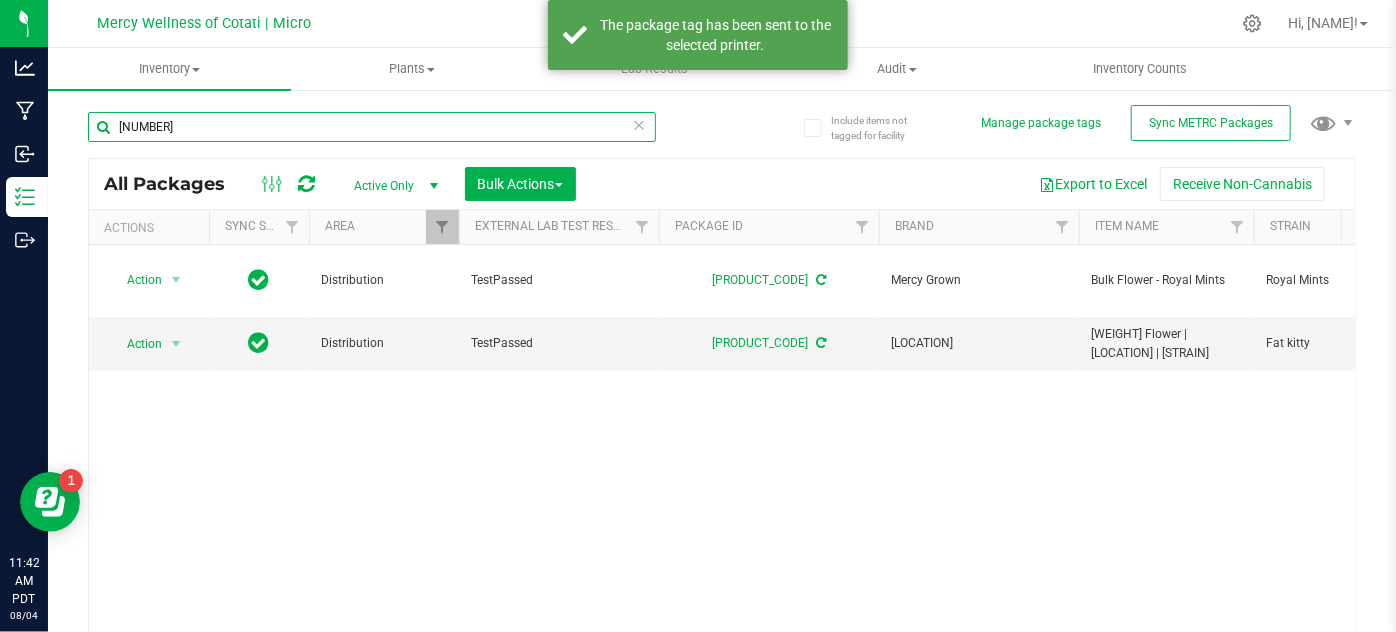 click on "[NUMBER]" at bounding box center [372, 127] 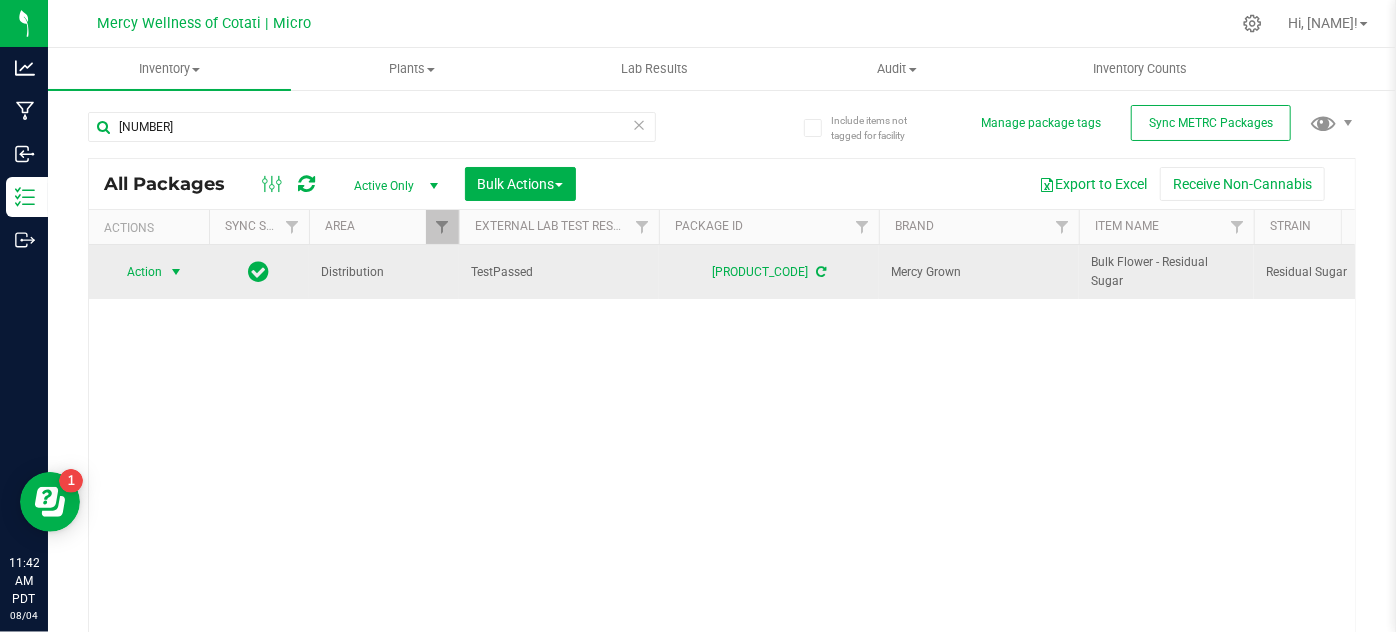 click at bounding box center [176, 272] 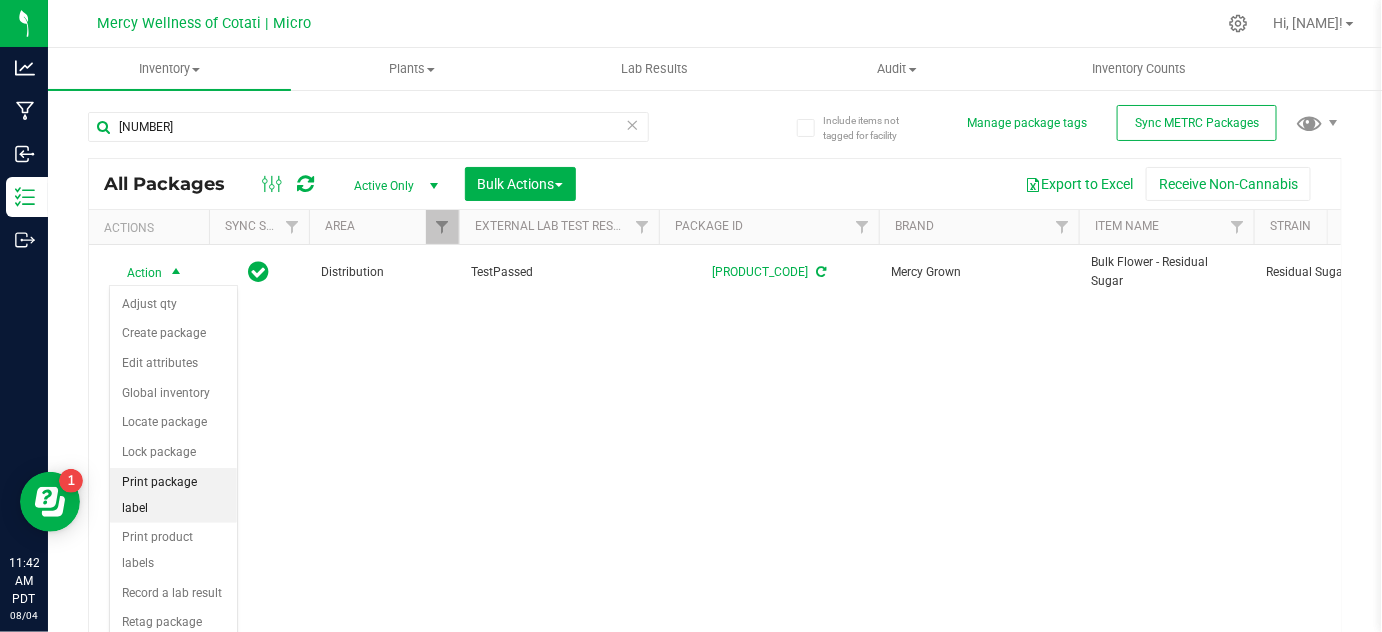 click on "Print package label" at bounding box center [173, 495] 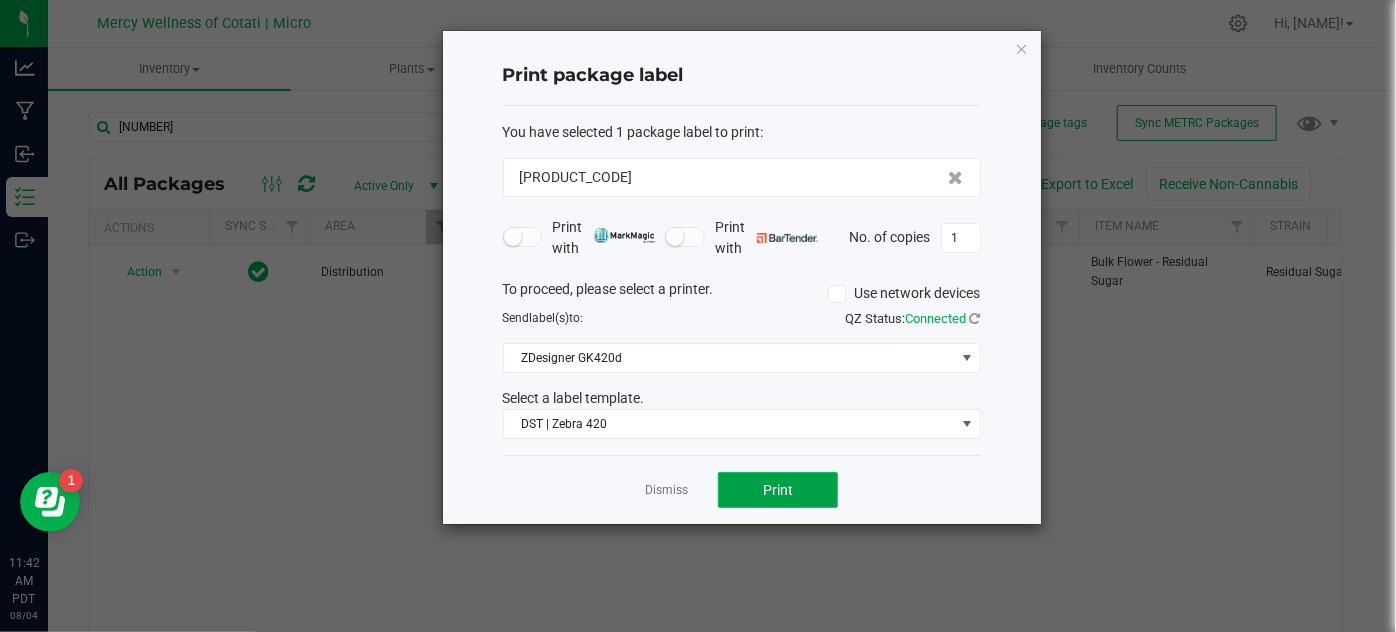click on "Print" 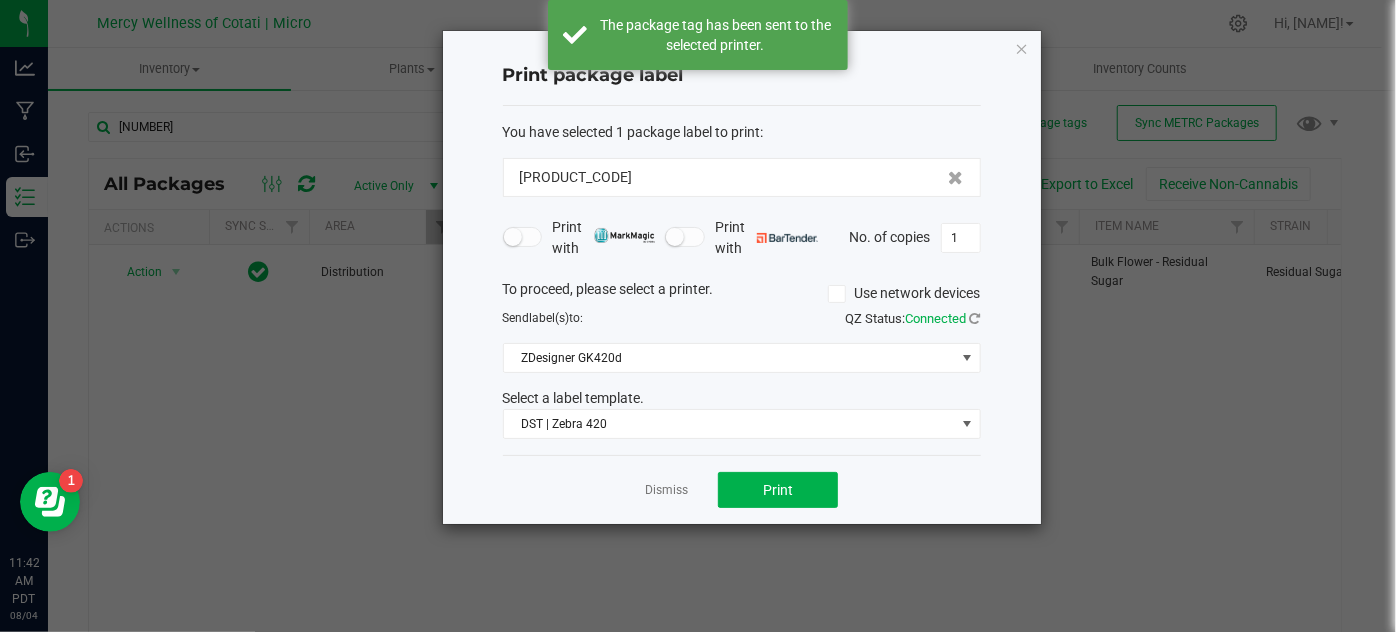 drag, startPoint x: 664, startPoint y: 491, endPoint x: 655, endPoint y: 484, distance: 11.401754 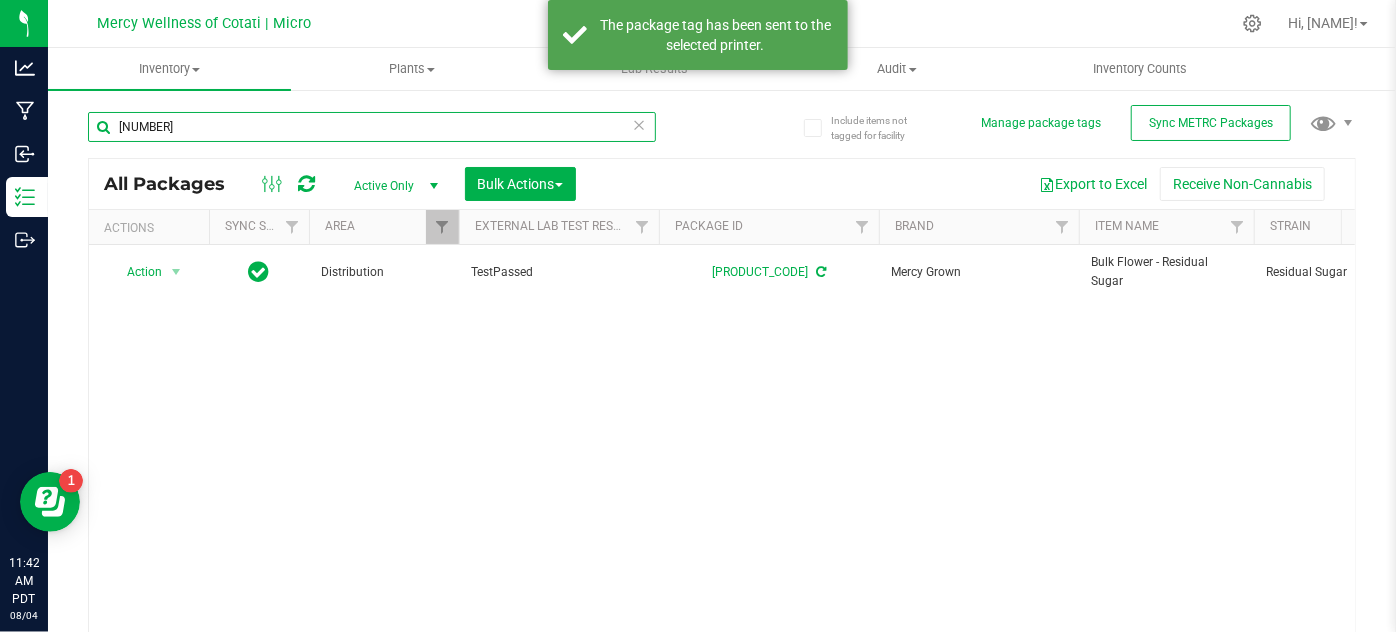 click on "[NUMBER]" at bounding box center (372, 127) 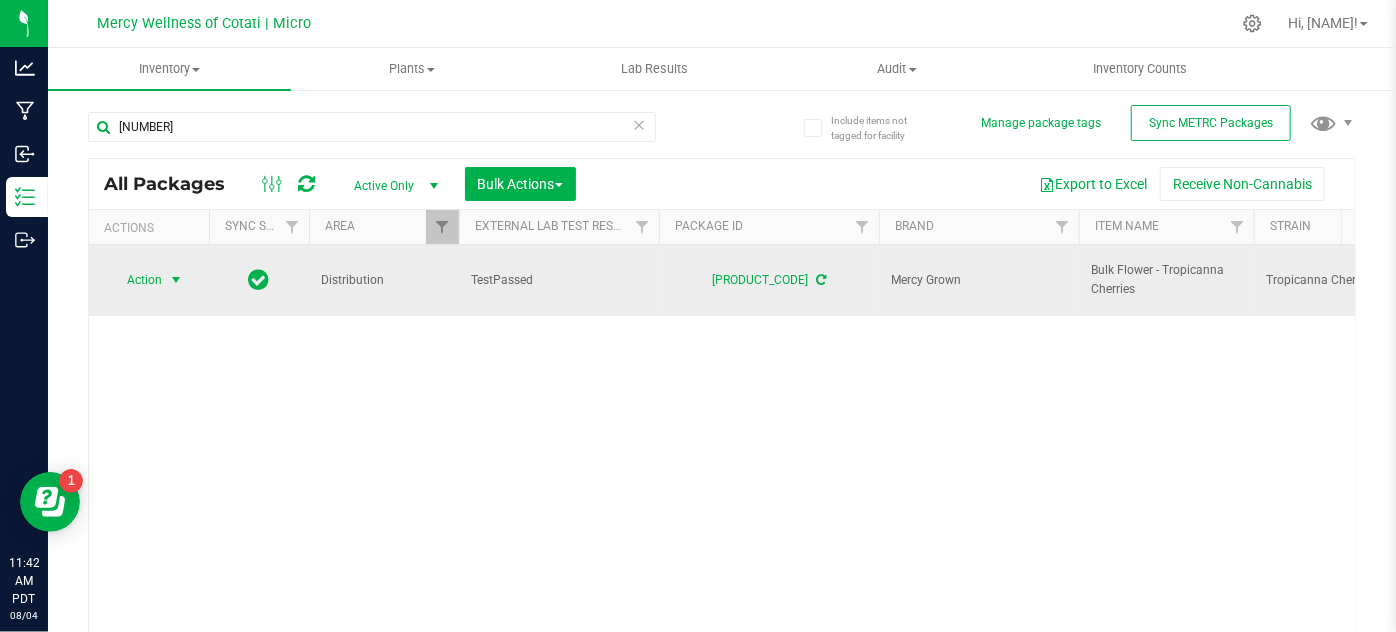 click on "Action" at bounding box center (149, 280) 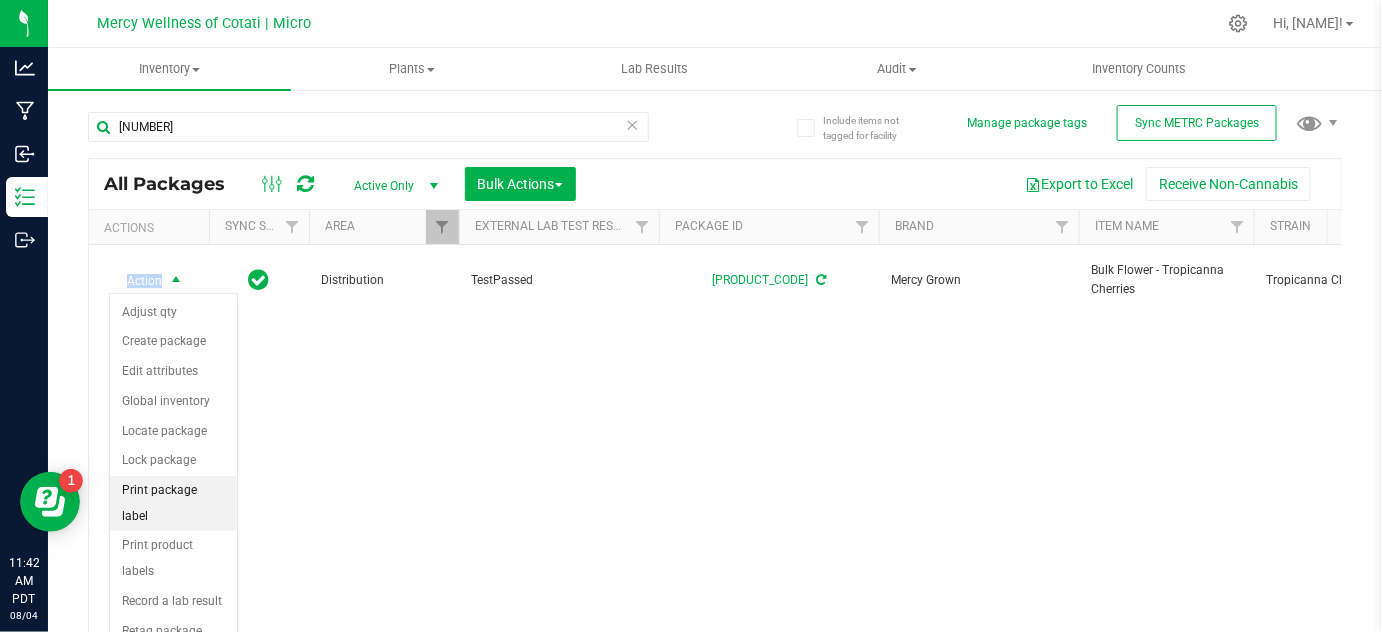 click on "Print package label" at bounding box center [173, 503] 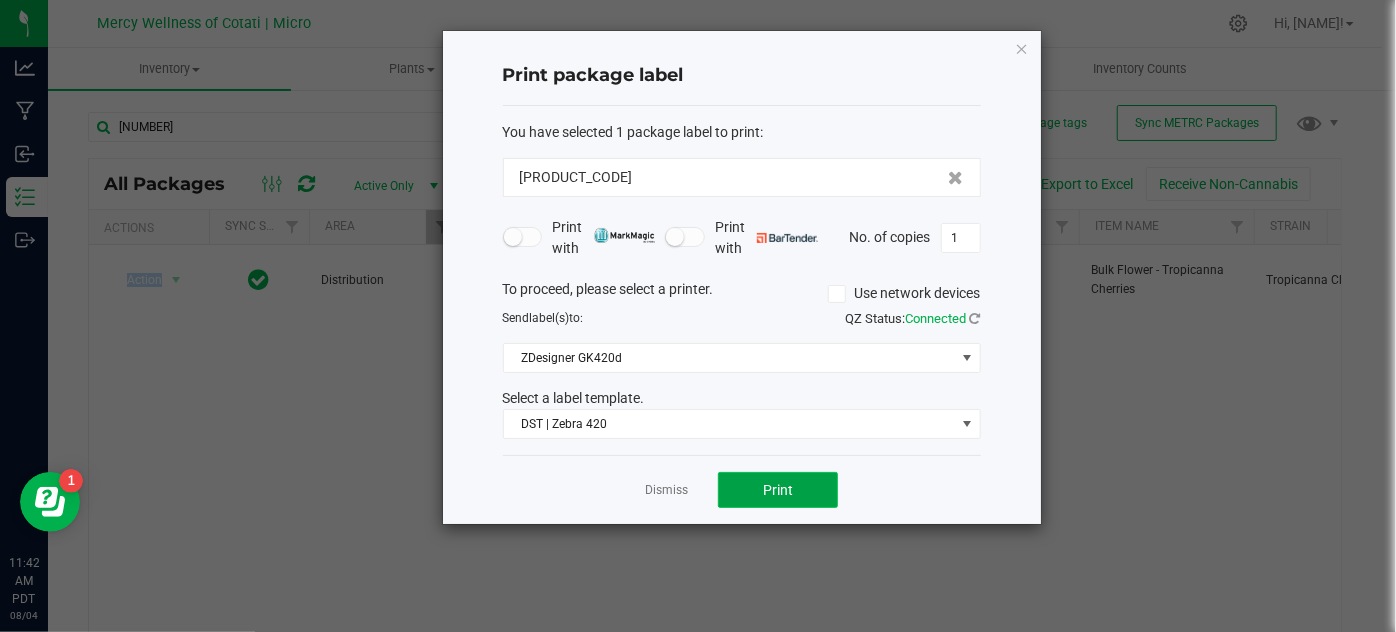 click on "Print" 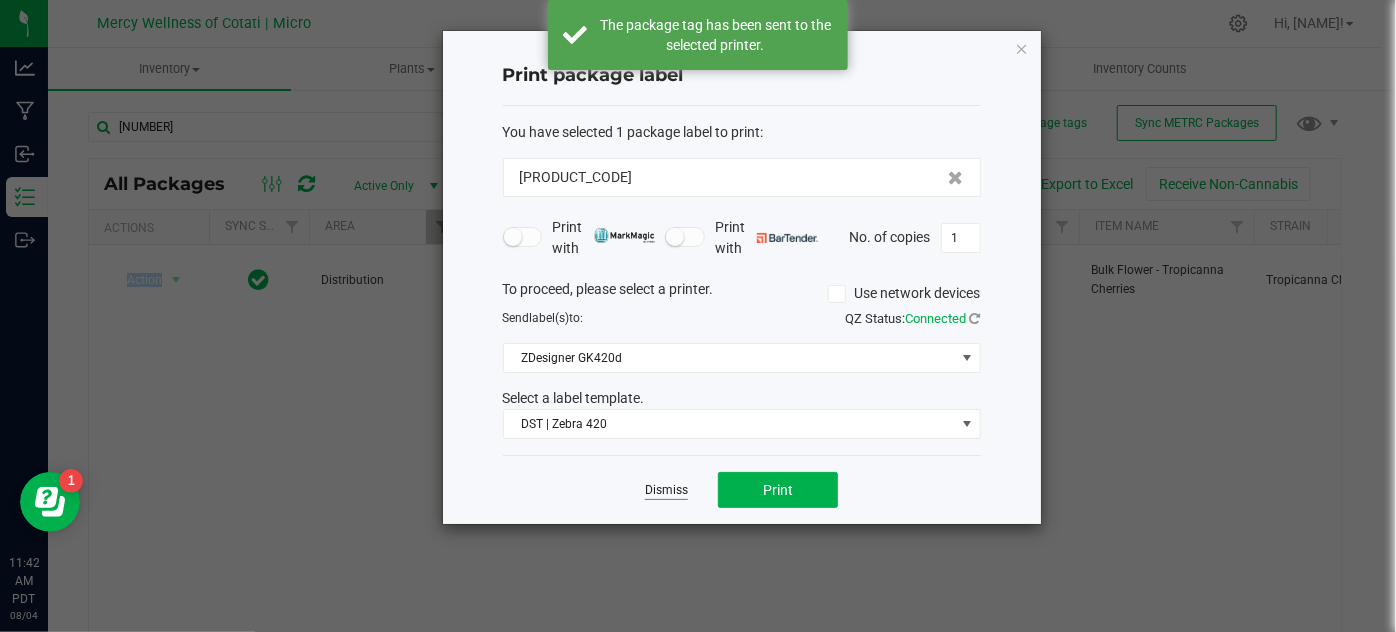 click on "Dismiss" 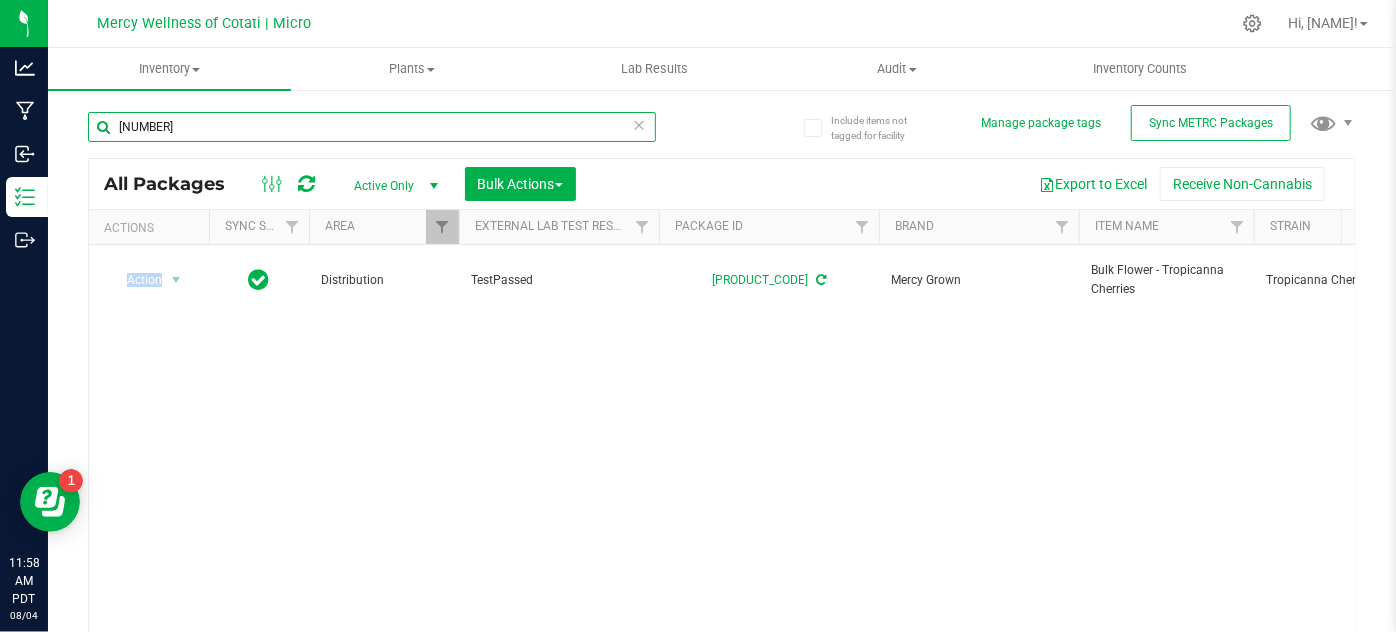 click on "[NUMBER]" at bounding box center (372, 127) 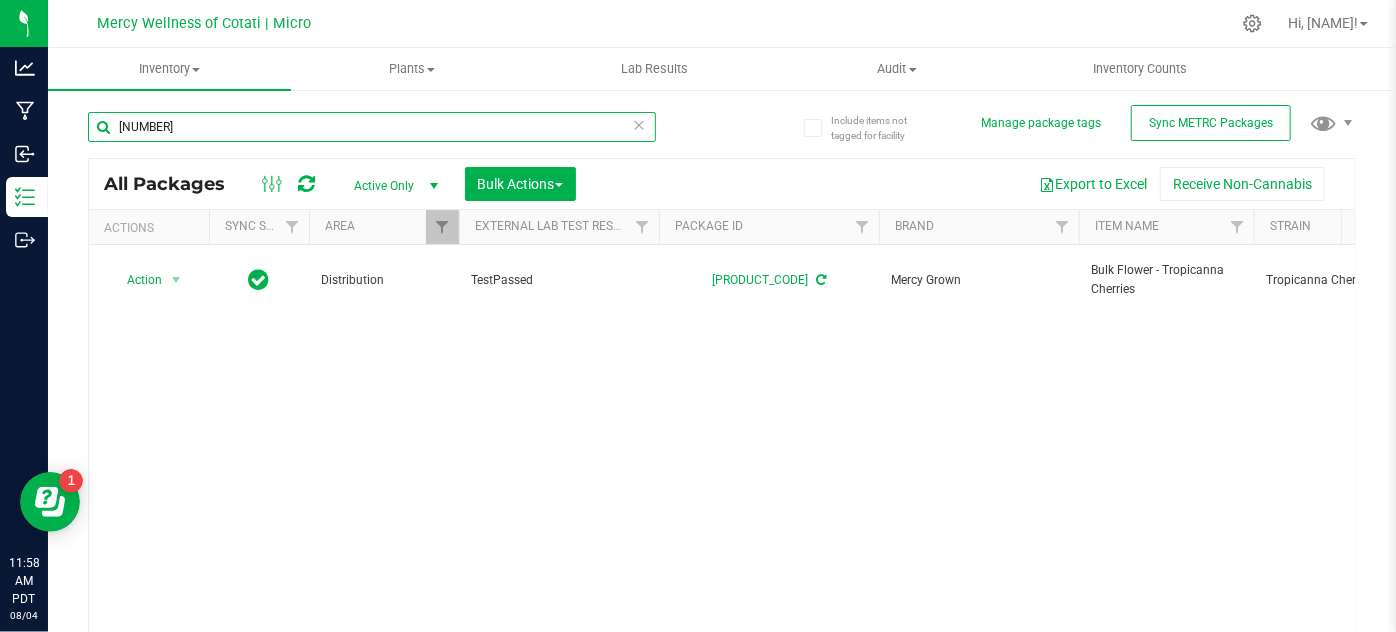 click on "[NUMBER]" at bounding box center (372, 127) 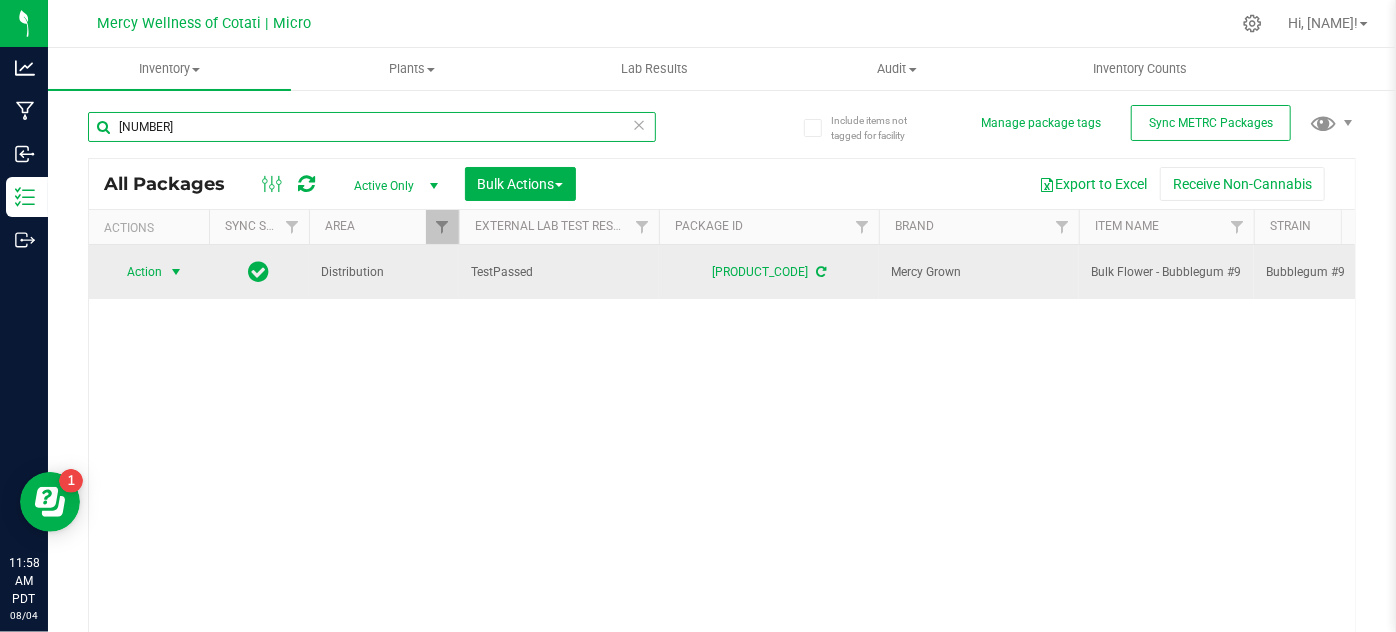 type on "[NUMBER]" 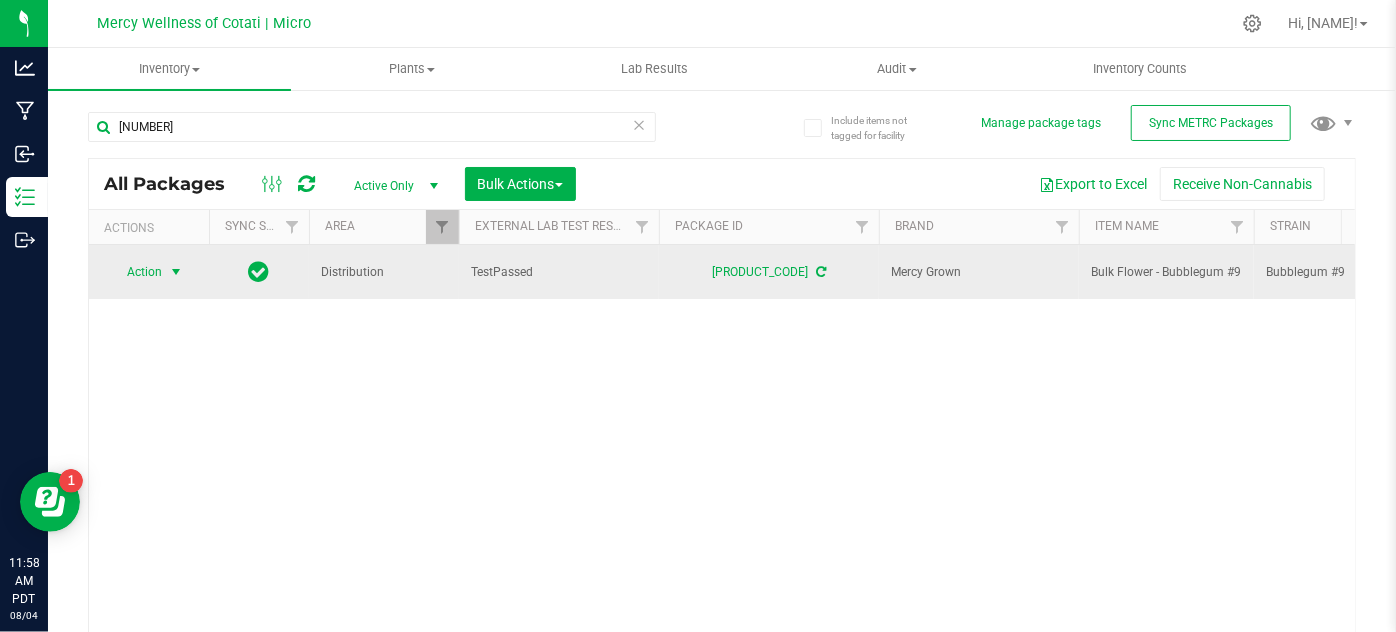 click on "Action" at bounding box center (136, 272) 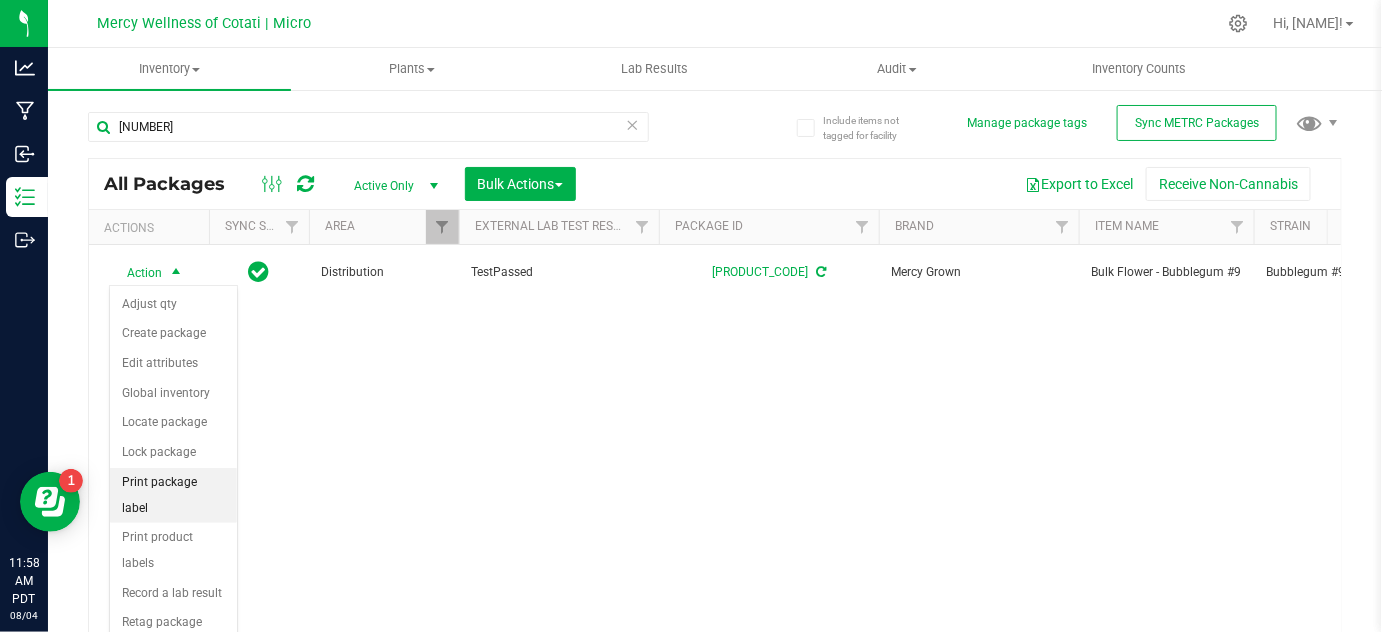 click on "Print package label" at bounding box center [173, 495] 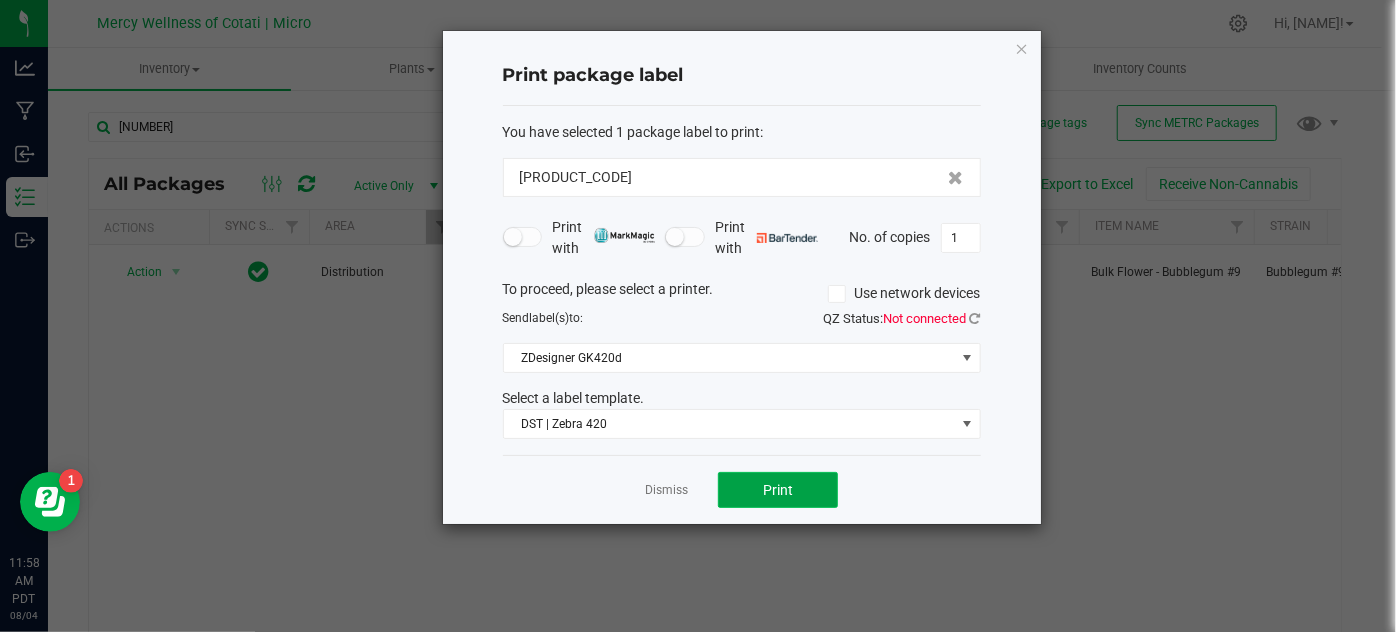 click on "Print" 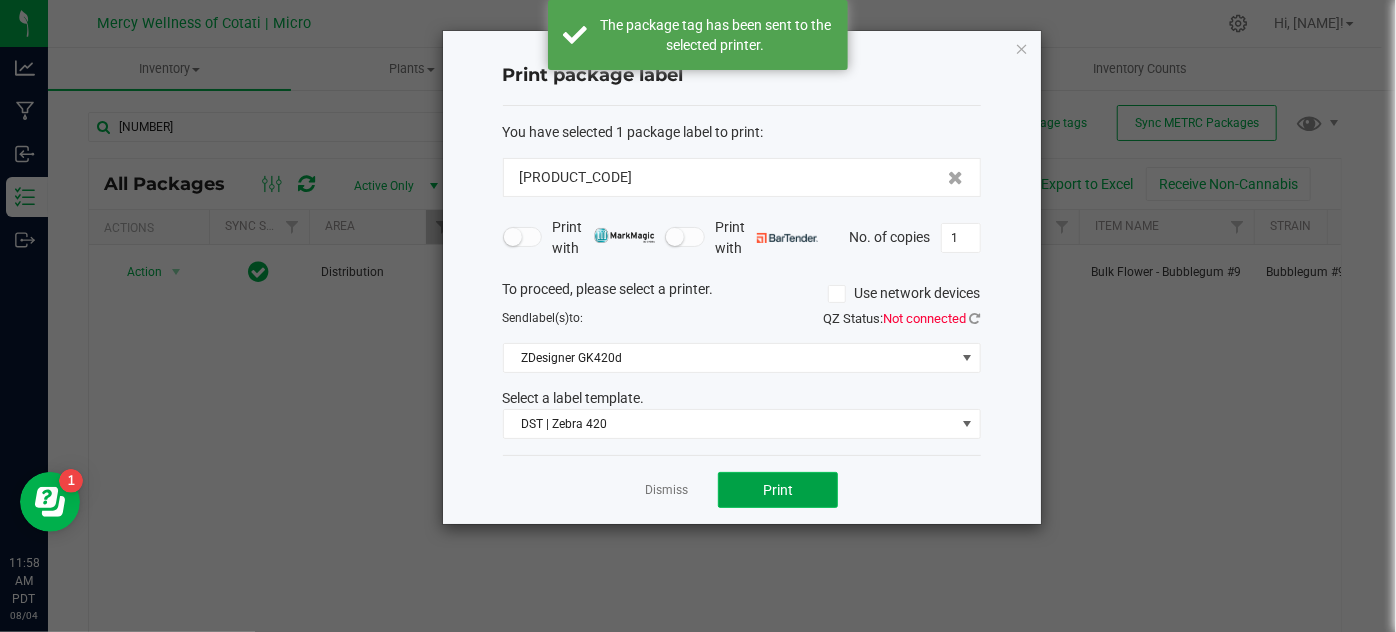 click on "Print" 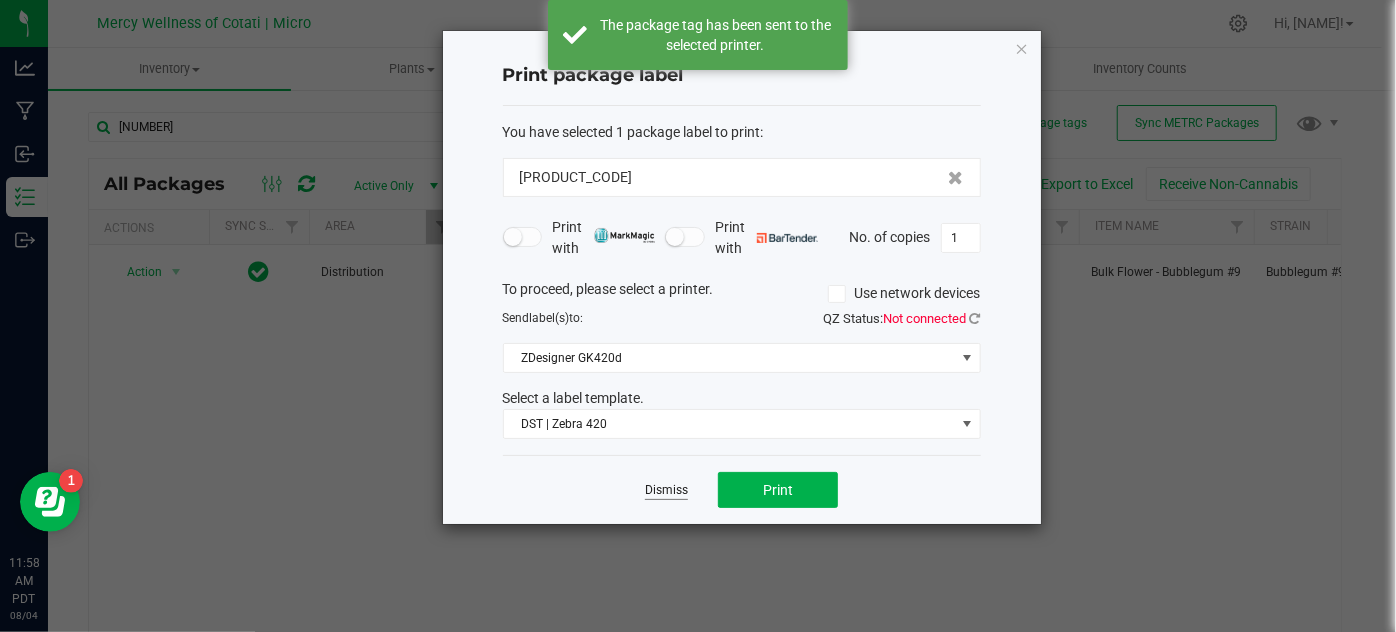 click on "Dismiss" 